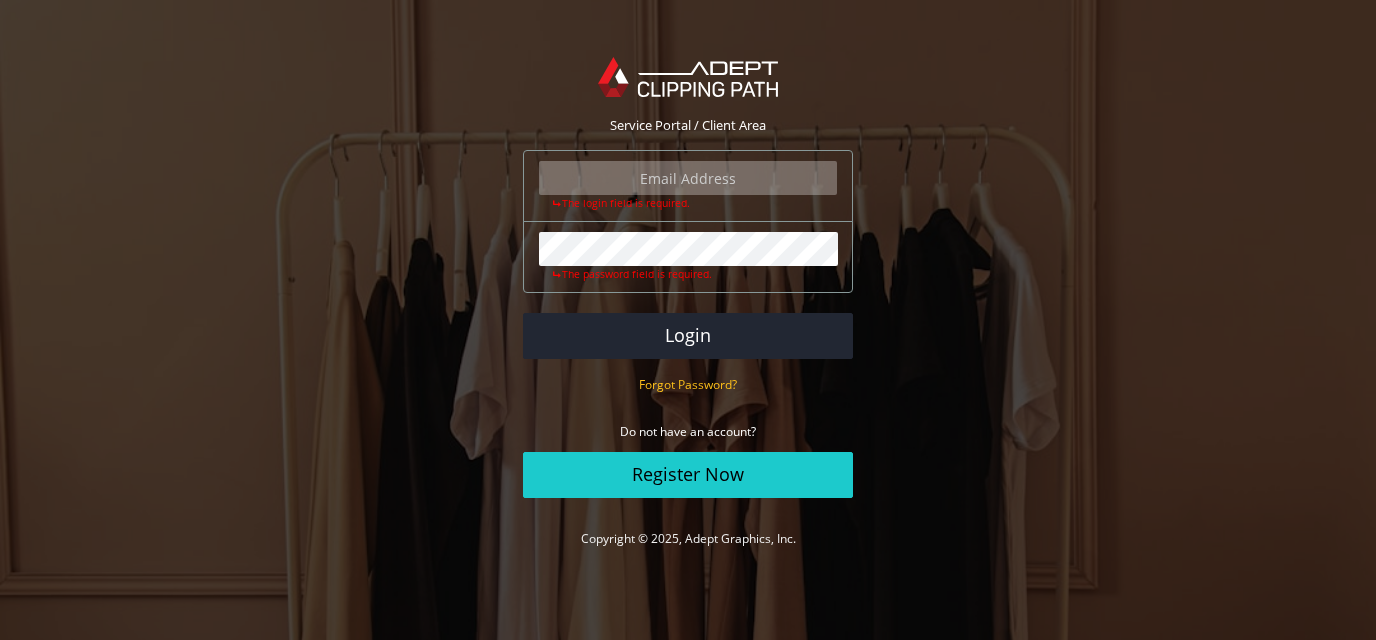 scroll, scrollTop: 0, scrollLeft: 0, axis: both 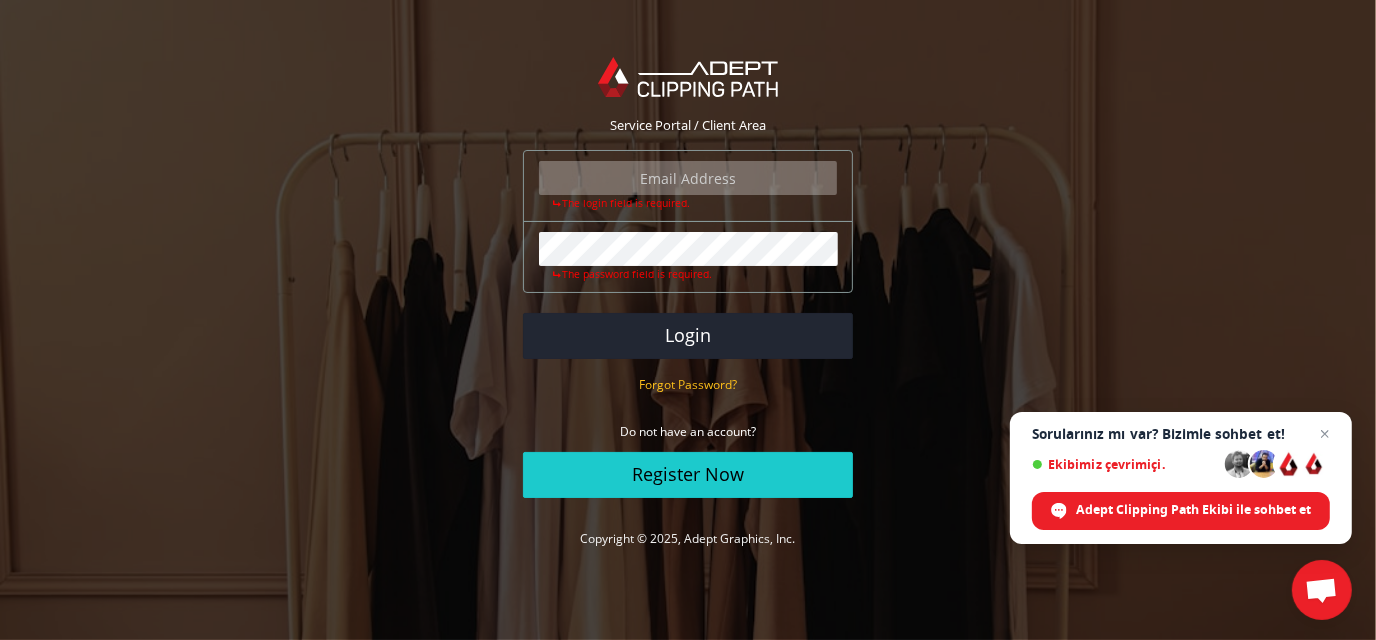 click at bounding box center (688, 178) 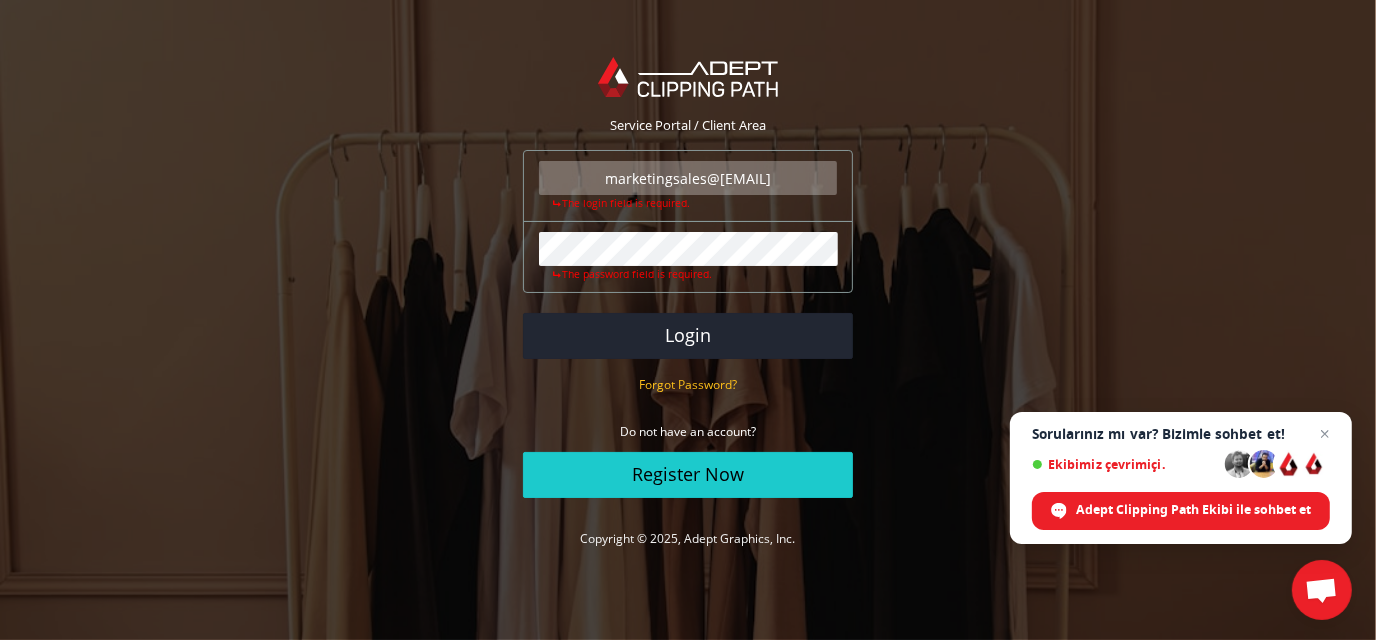 type on "marketingsales@[EMAIL]" 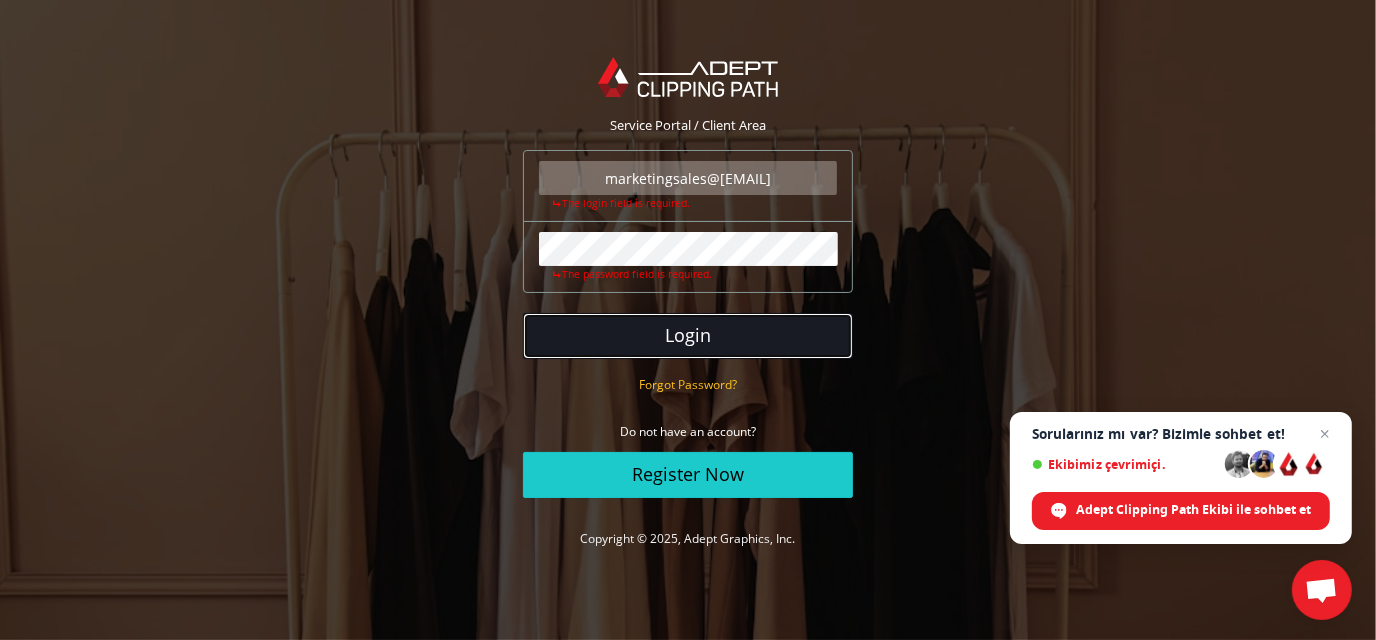 click on "Login" at bounding box center [688, 336] 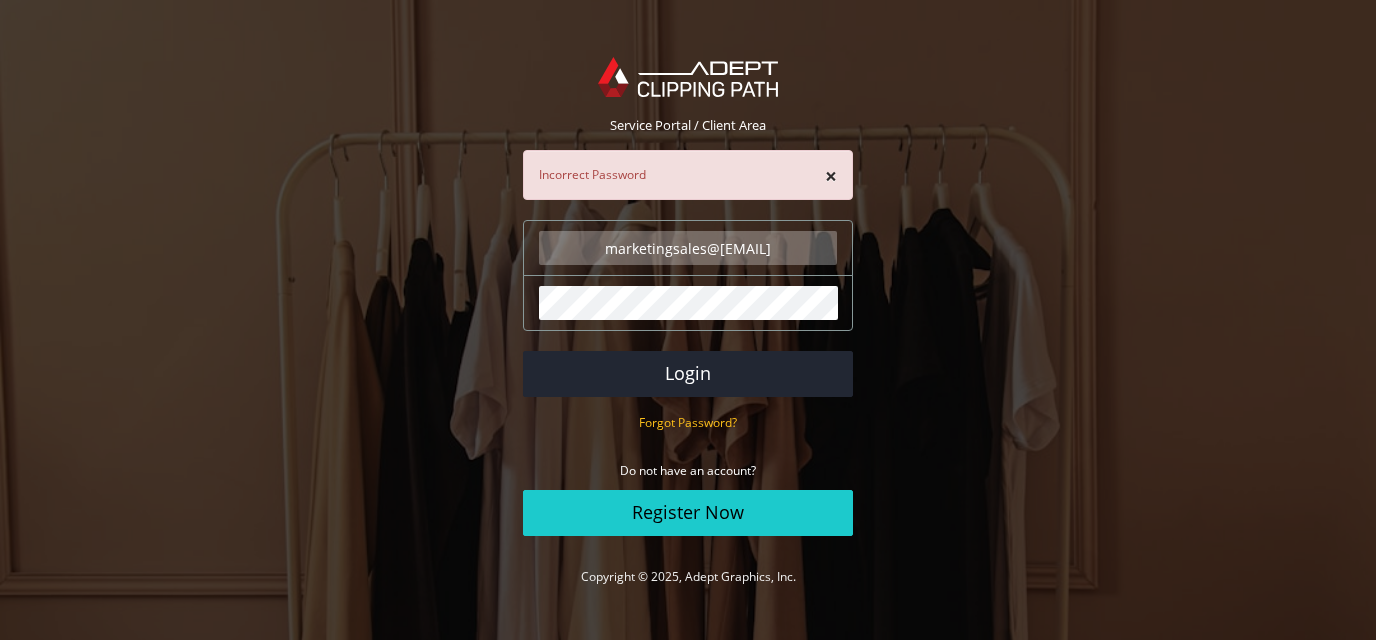 scroll, scrollTop: 0, scrollLeft: 0, axis: both 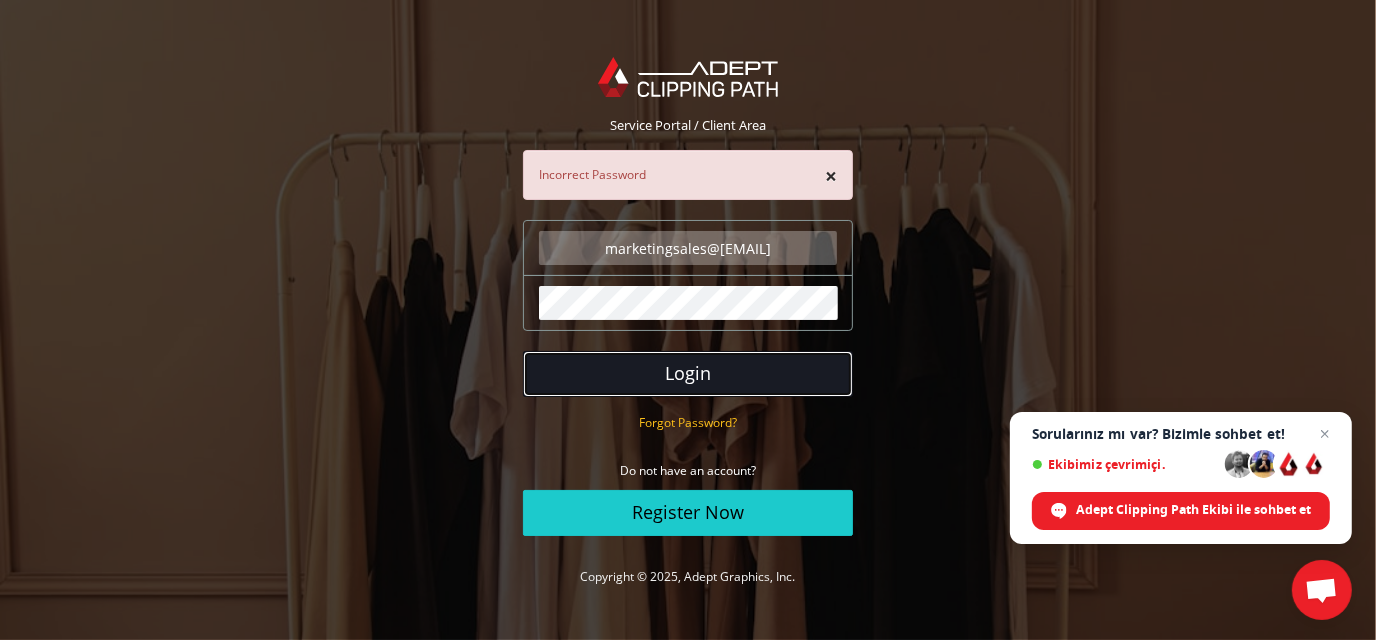 click on "Login" at bounding box center [688, 374] 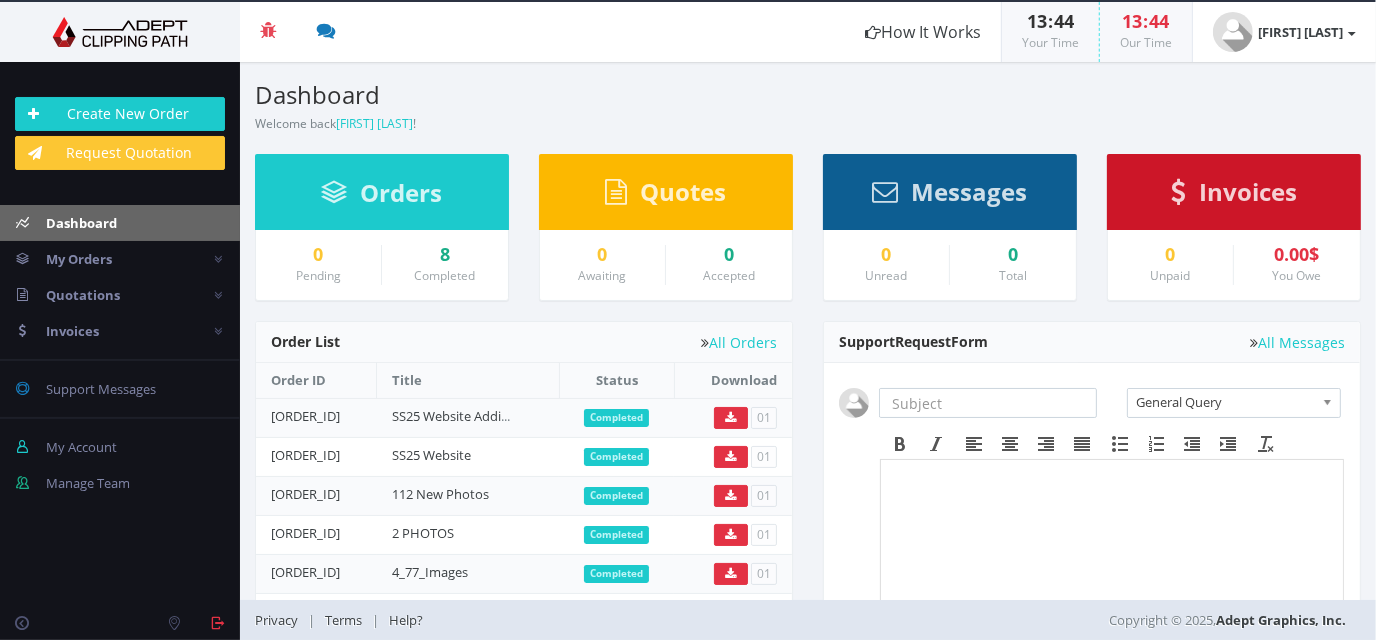 scroll, scrollTop: 0, scrollLeft: 0, axis: both 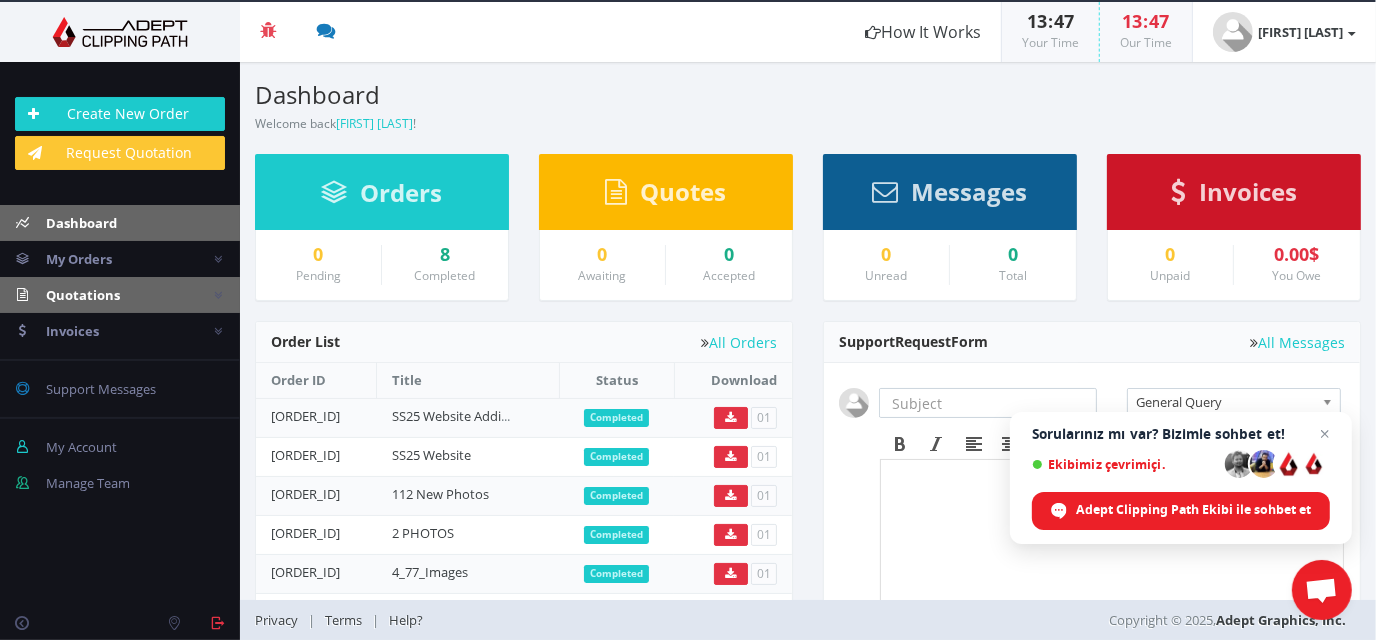 click on "Quotations" at bounding box center (120, 259) 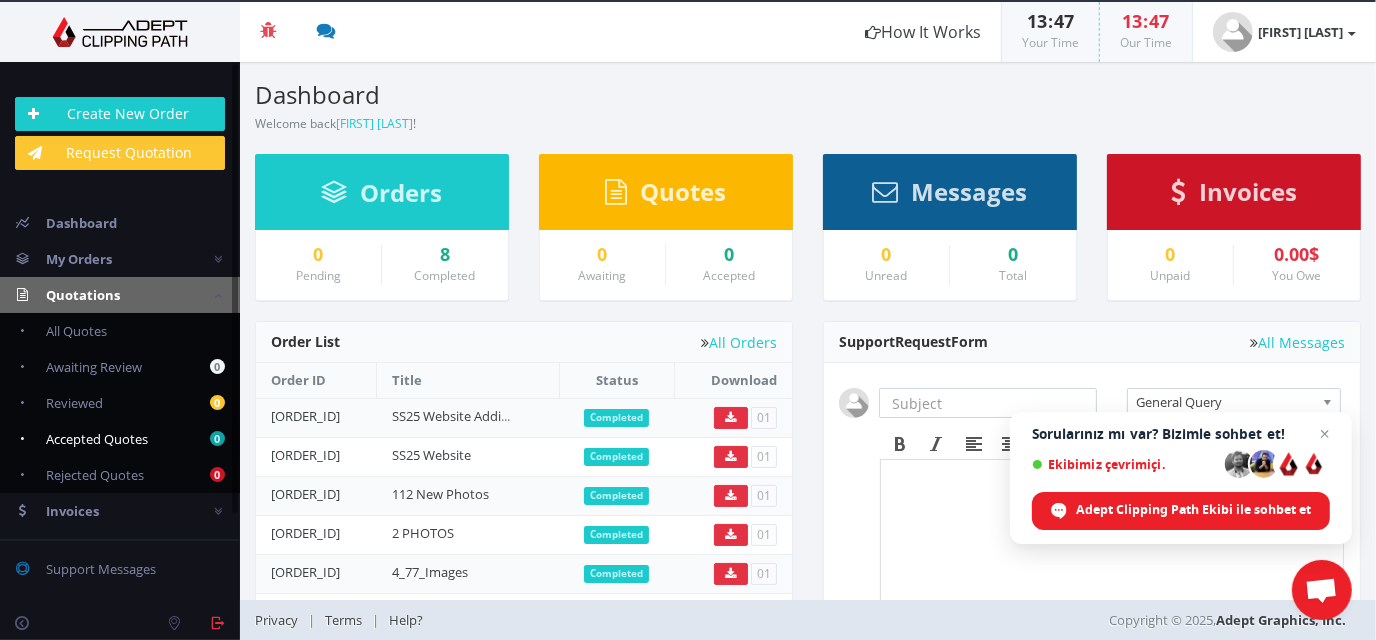 scroll, scrollTop: 88, scrollLeft: 0, axis: vertical 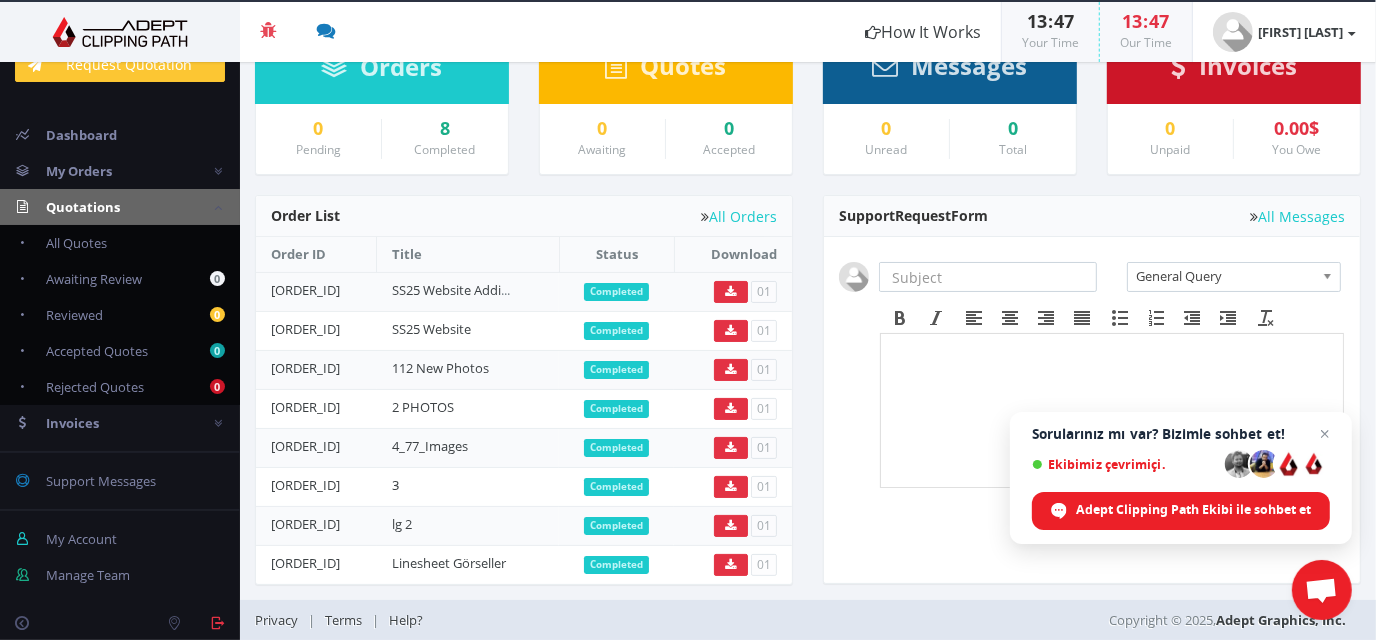 click on "ACP-042549-48" at bounding box center (316, 291) 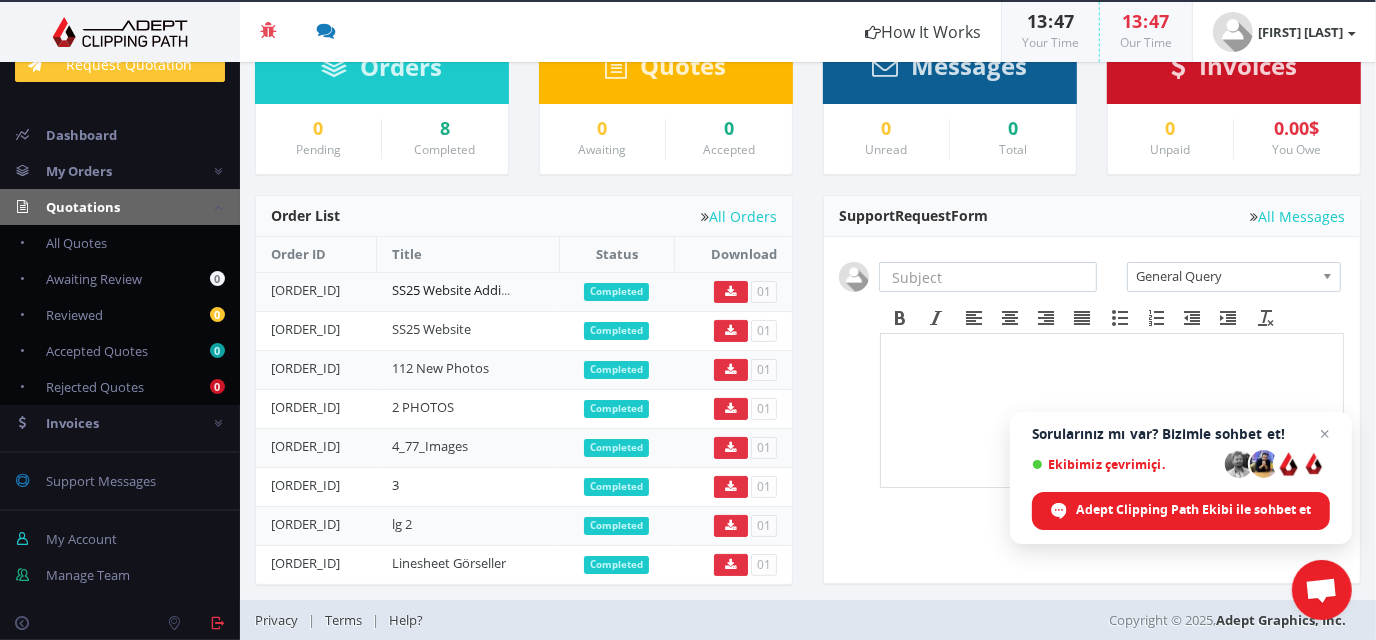 click on "SS25 Website Additionals" at bounding box center [466, 290] 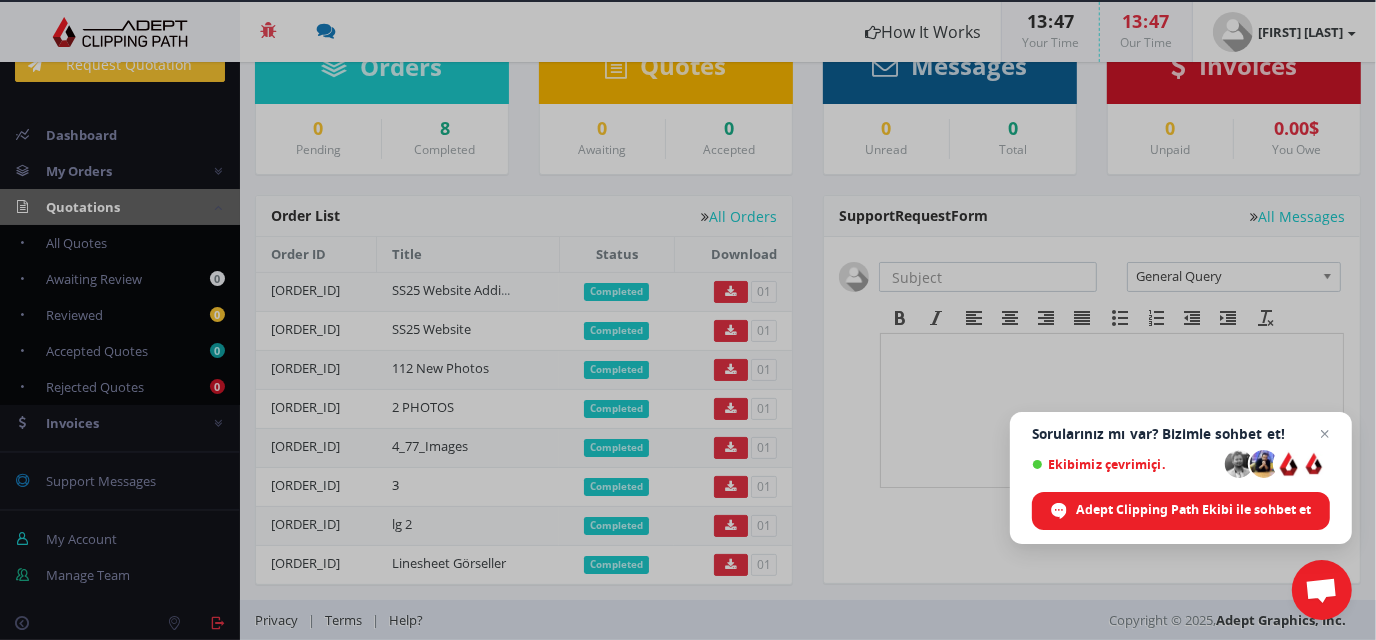 click at bounding box center (688, 320) 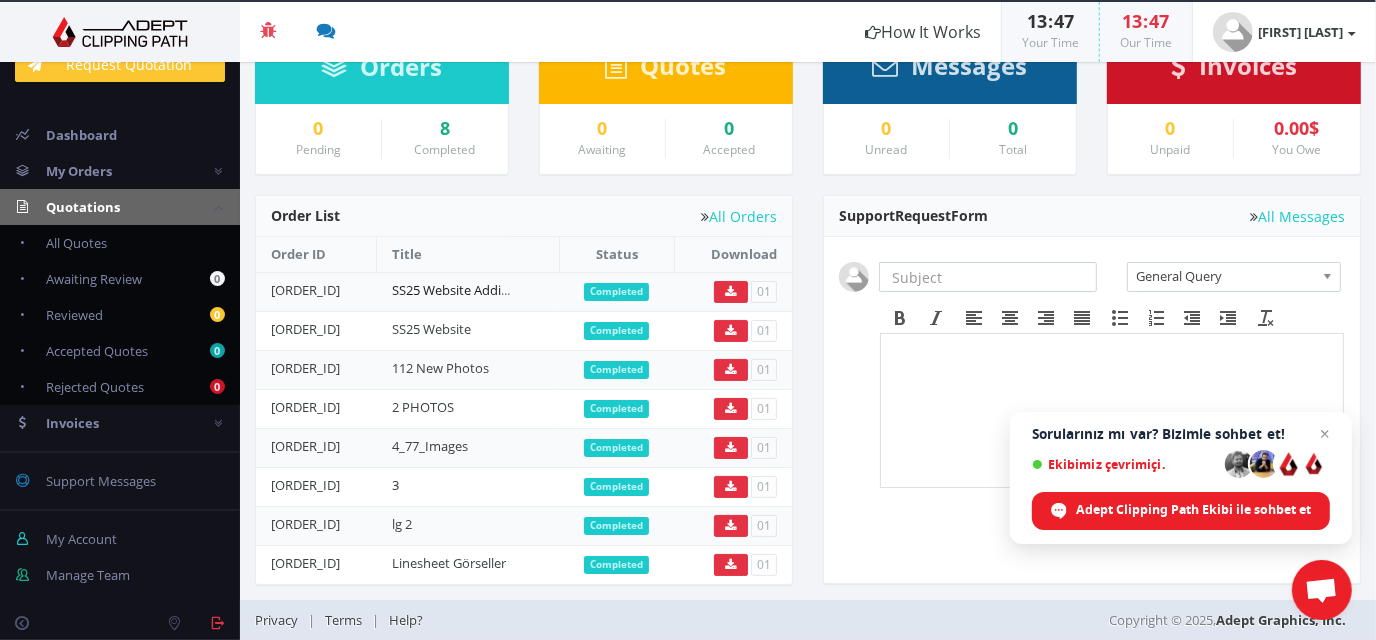 click on "SS25 Website Additionals" at bounding box center (466, 290) 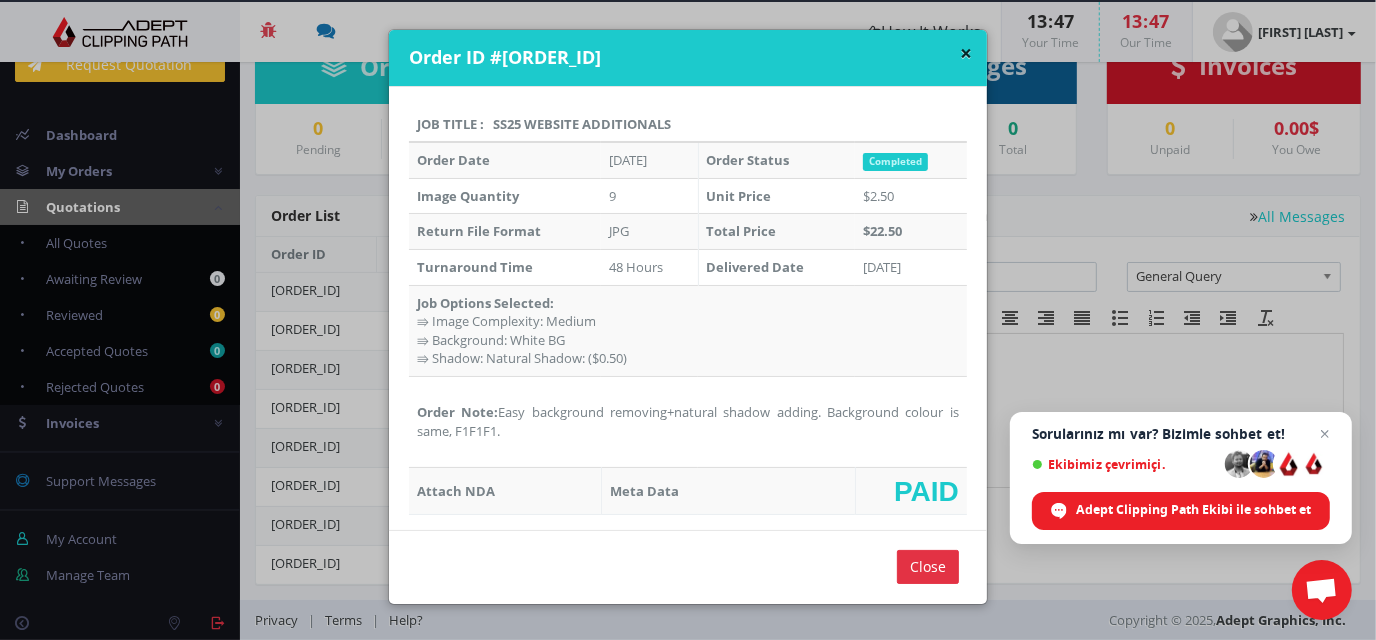 scroll, scrollTop: 0, scrollLeft: 0, axis: both 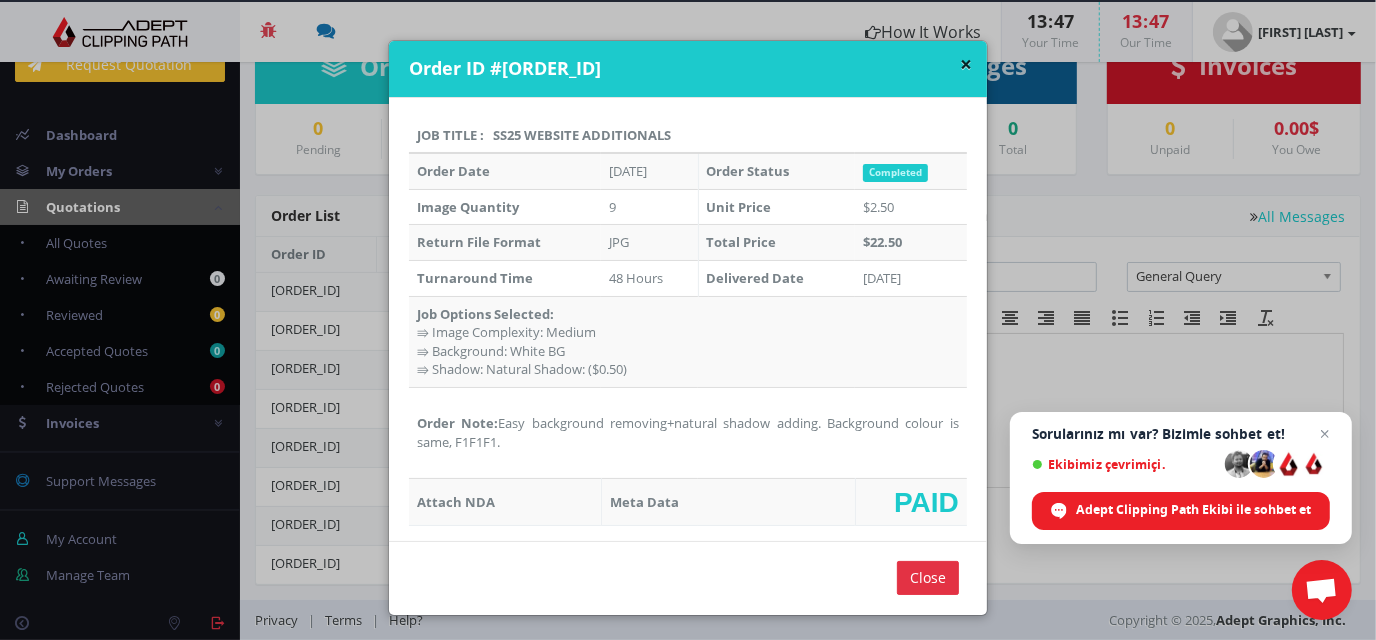 click on "×
Order ID #ACP-042549-48
Job Title :   SS25 Website Additionals
Order Date
Feb 21, 2025
Order Status
Completed
Image Quantity 9 Unit Price $2.50" at bounding box center (688, 320) 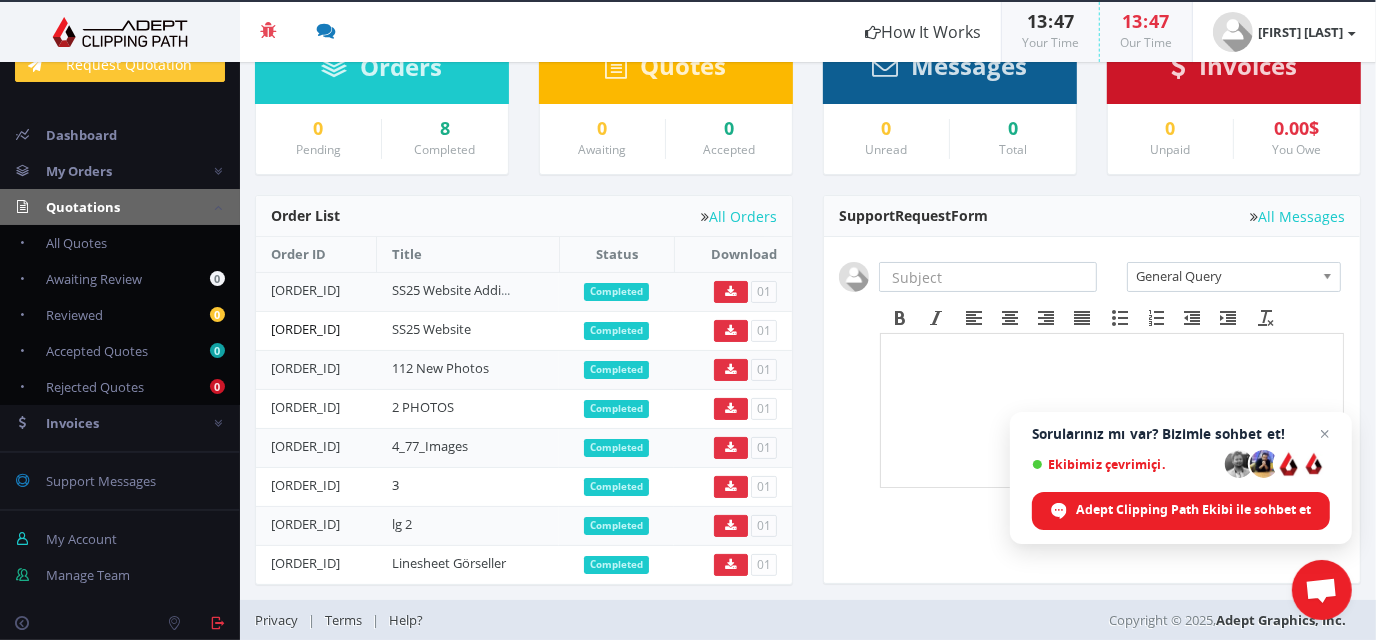 click on "ACP-041671-48" at bounding box center [305, 329] 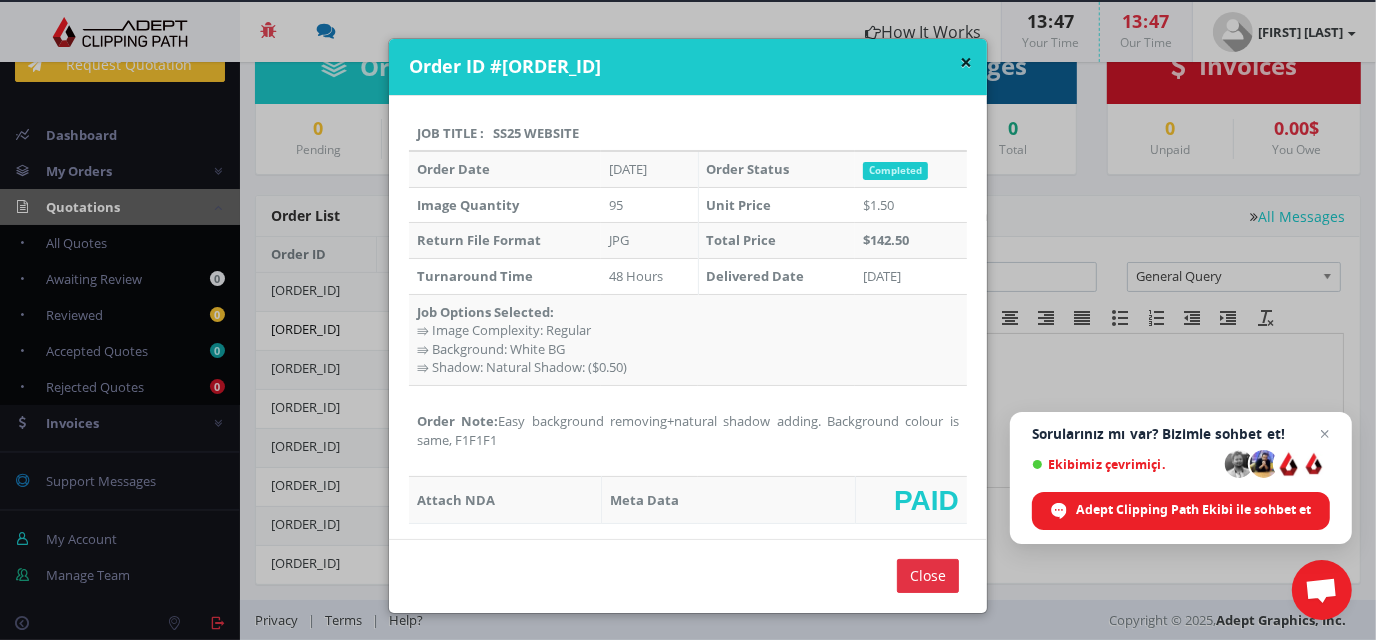scroll, scrollTop: 0, scrollLeft: 0, axis: both 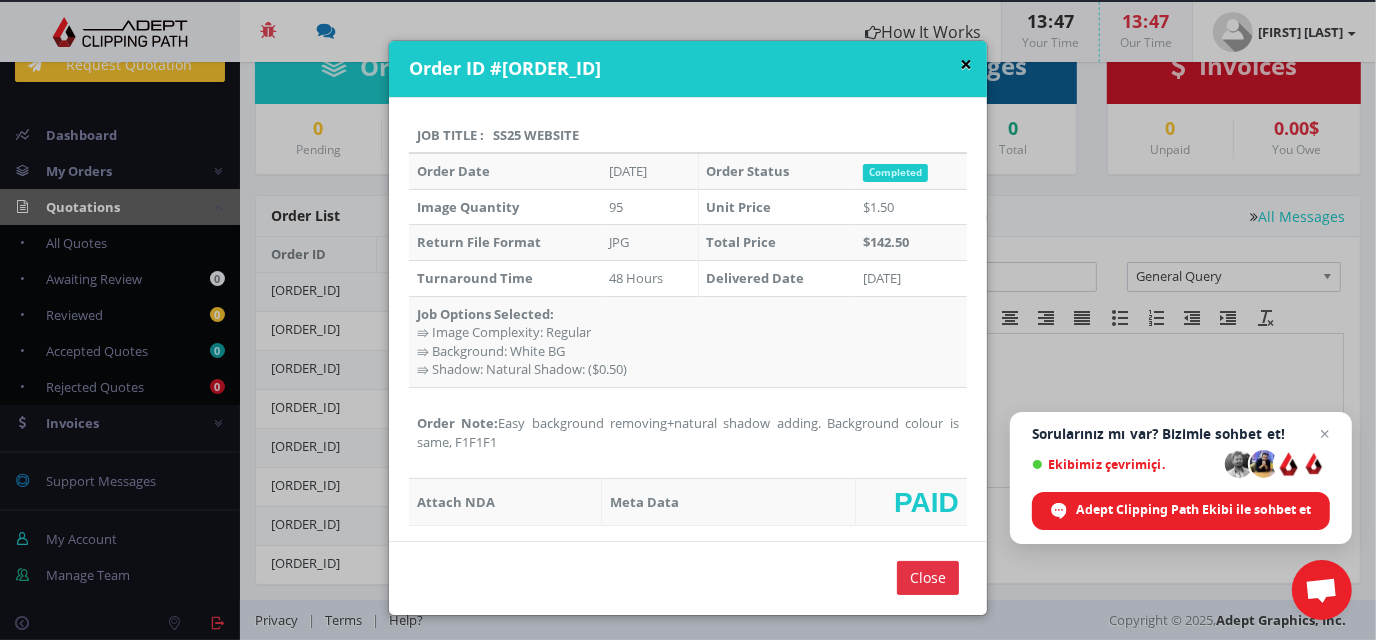 click on "×" at bounding box center [966, 64] 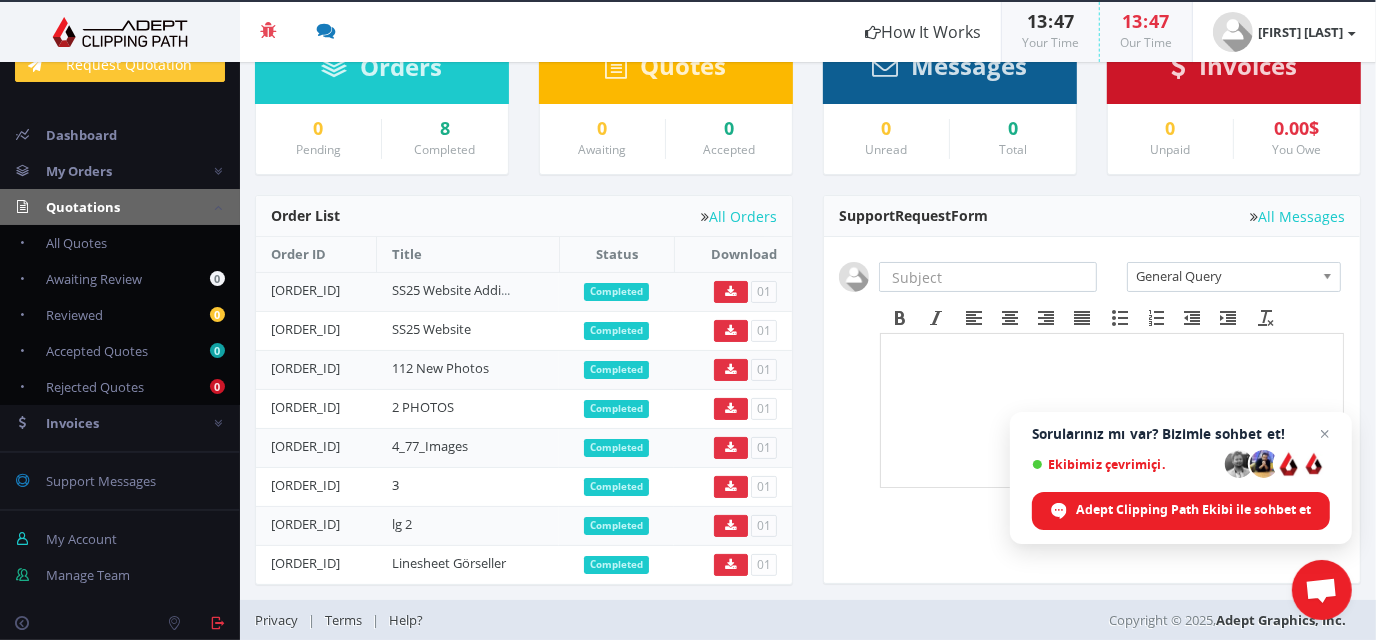 scroll, scrollTop: 0, scrollLeft: 0, axis: both 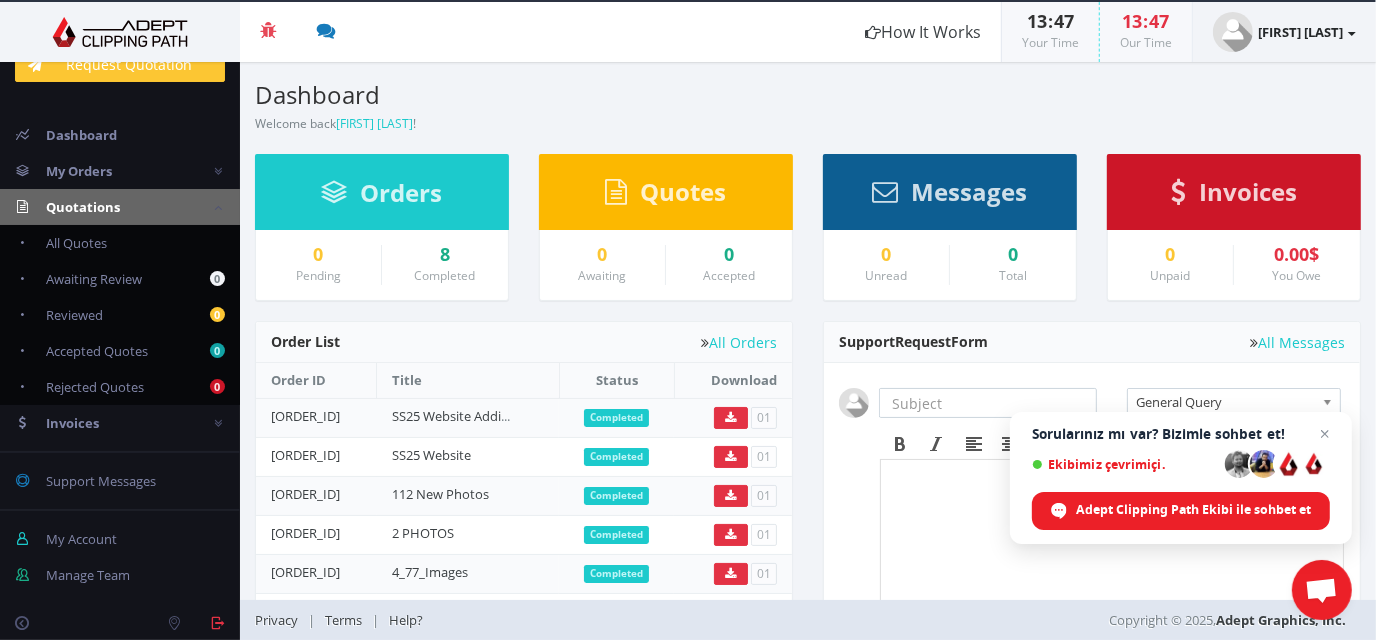 click on "Meryem Balcı" at bounding box center [1284, 32] 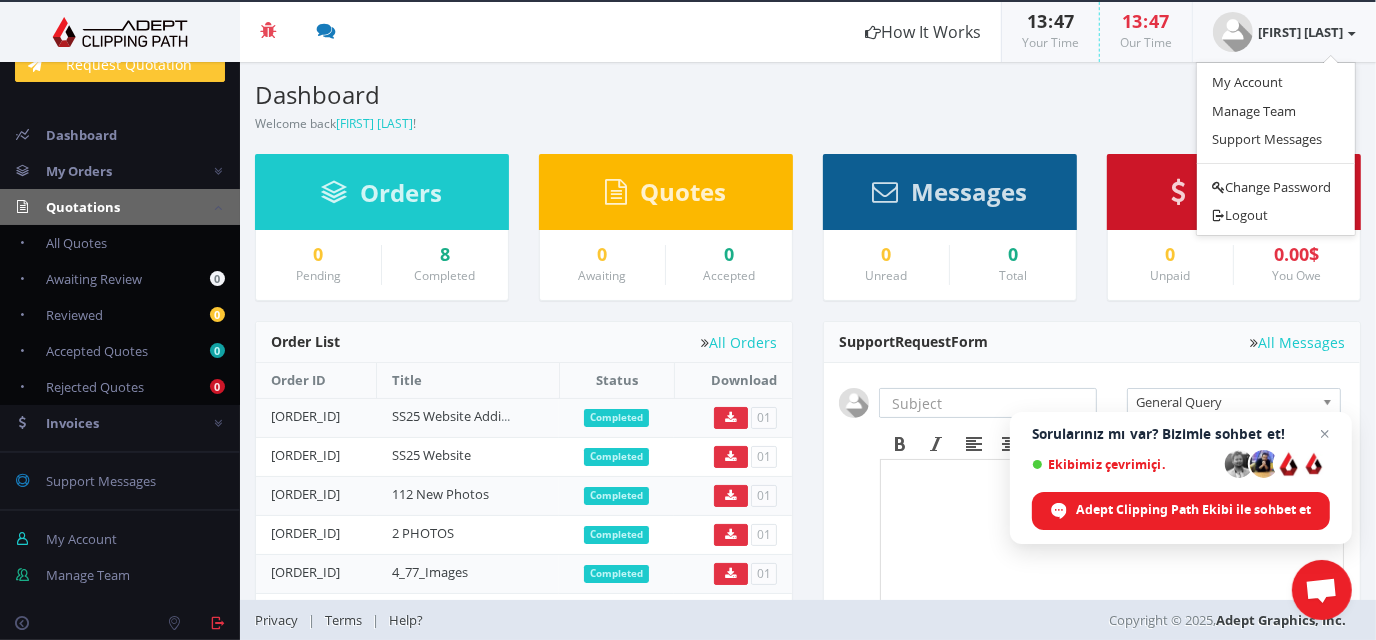 click on "Dashboard" at bounding box center [524, 95] 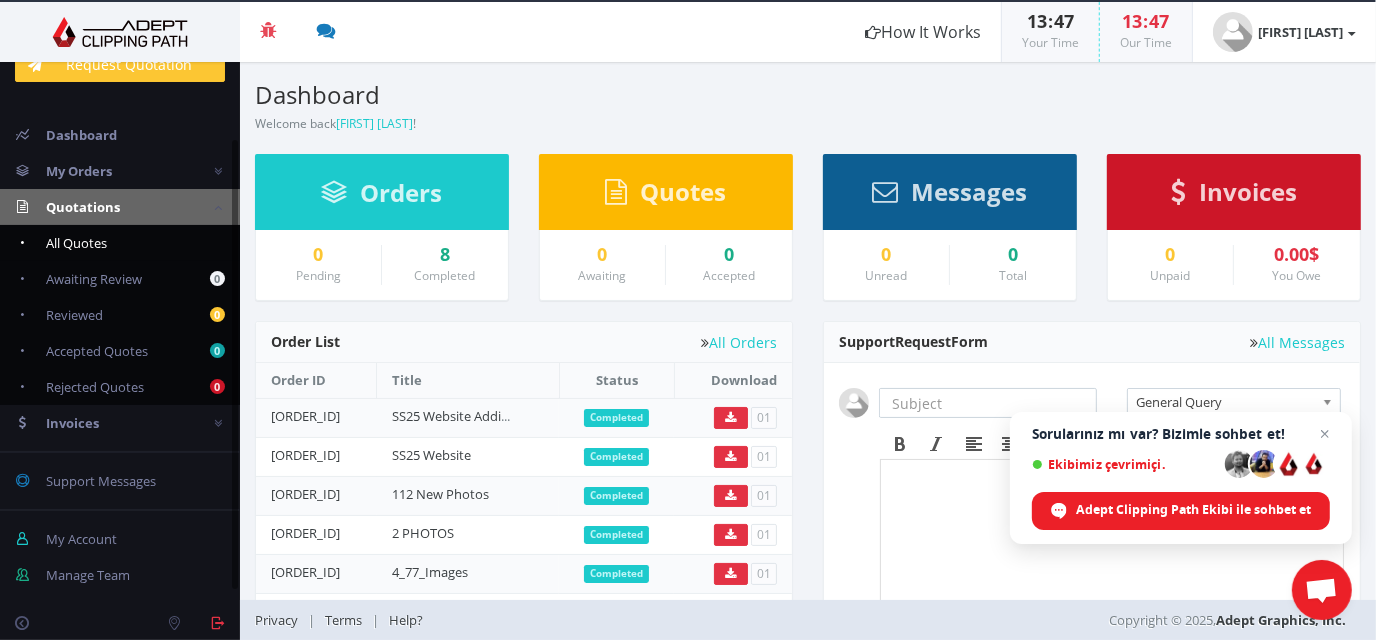 click on "All Quotes" at bounding box center [76, 243] 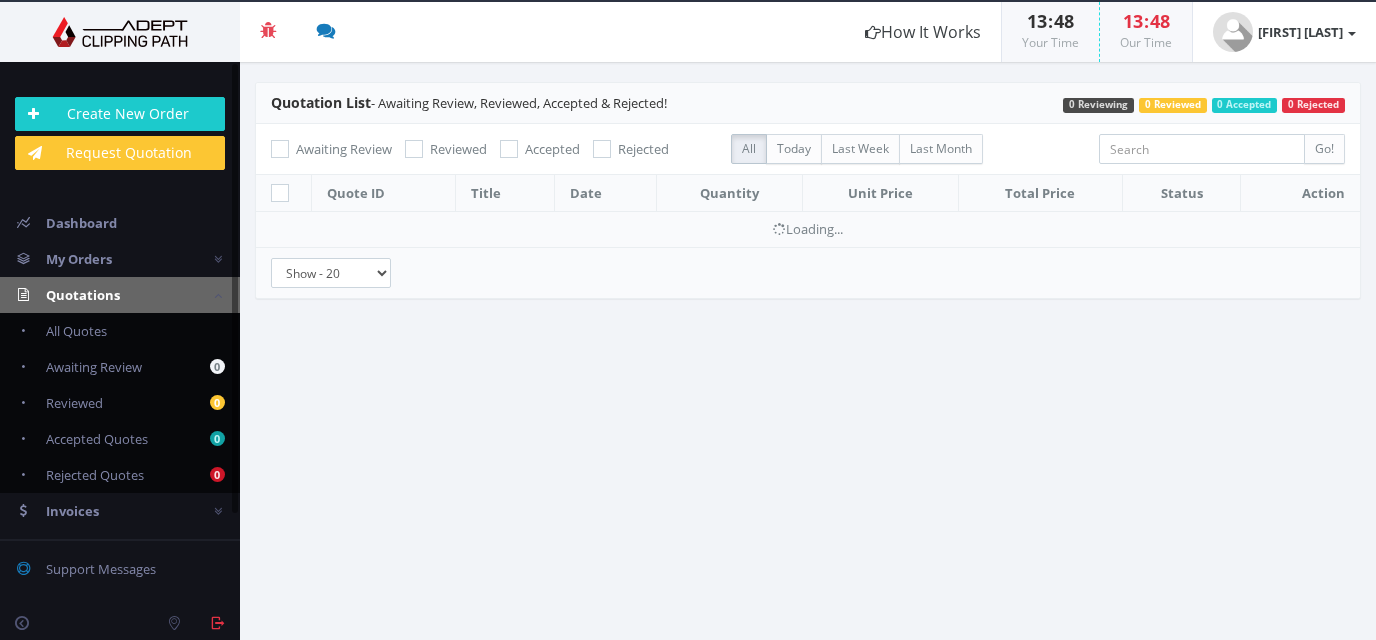 scroll, scrollTop: 0, scrollLeft: 0, axis: both 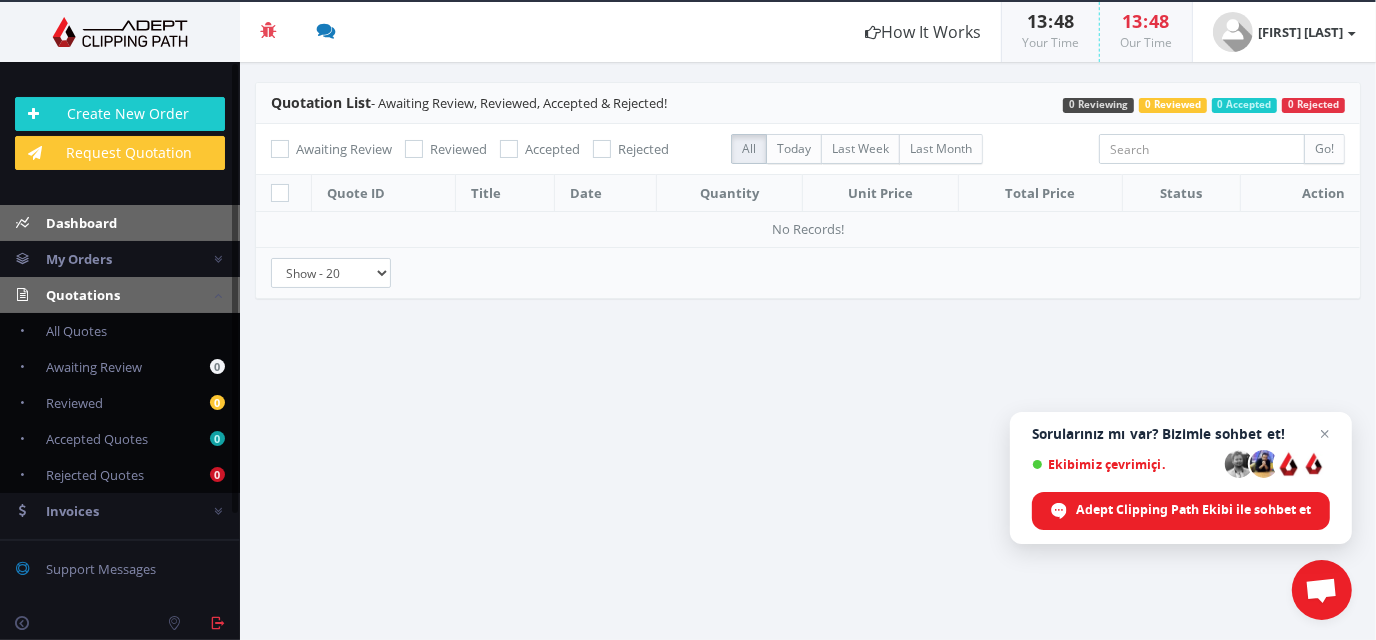 click on "Dashboard" at bounding box center [81, 223] 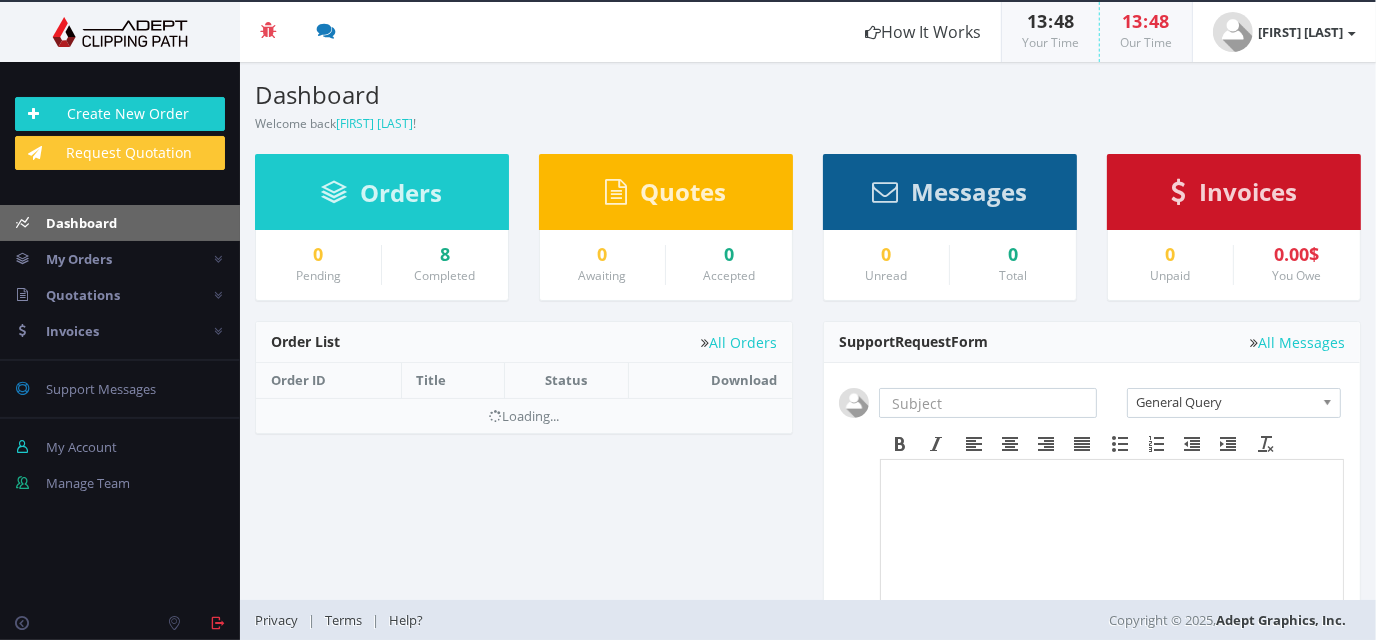 scroll, scrollTop: 0, scrollLeft: 0, axis: both 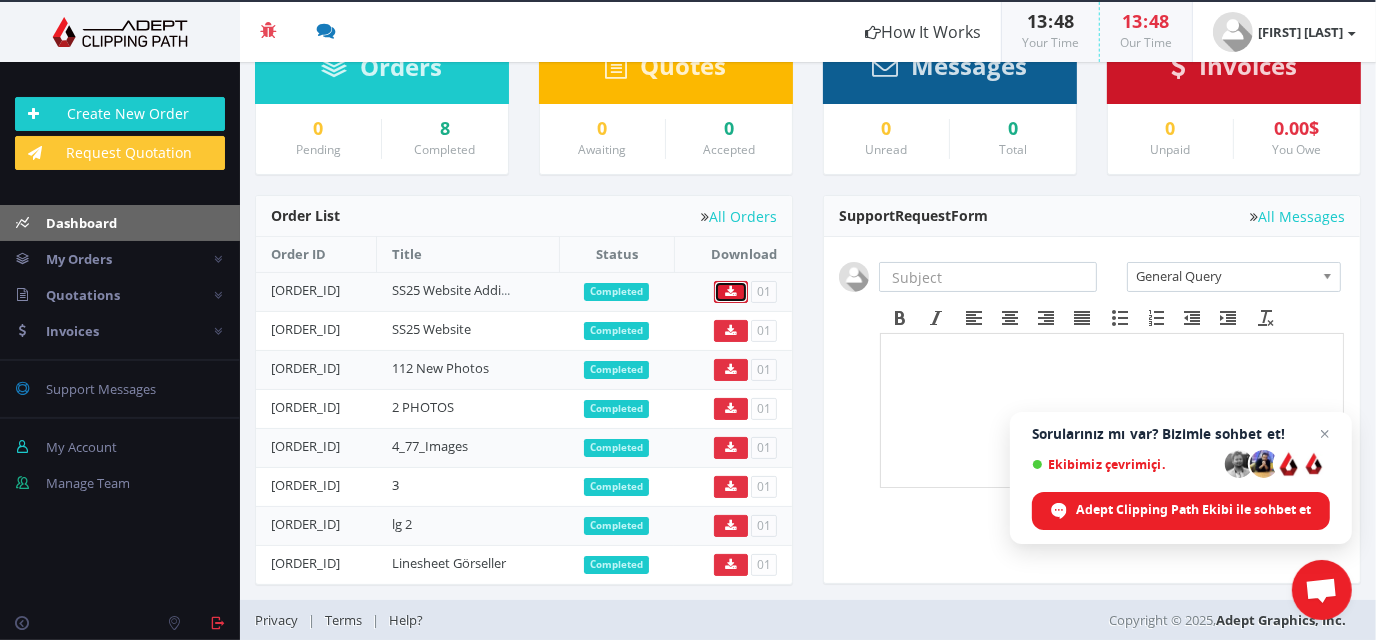 click at bounding box center (731, 292) 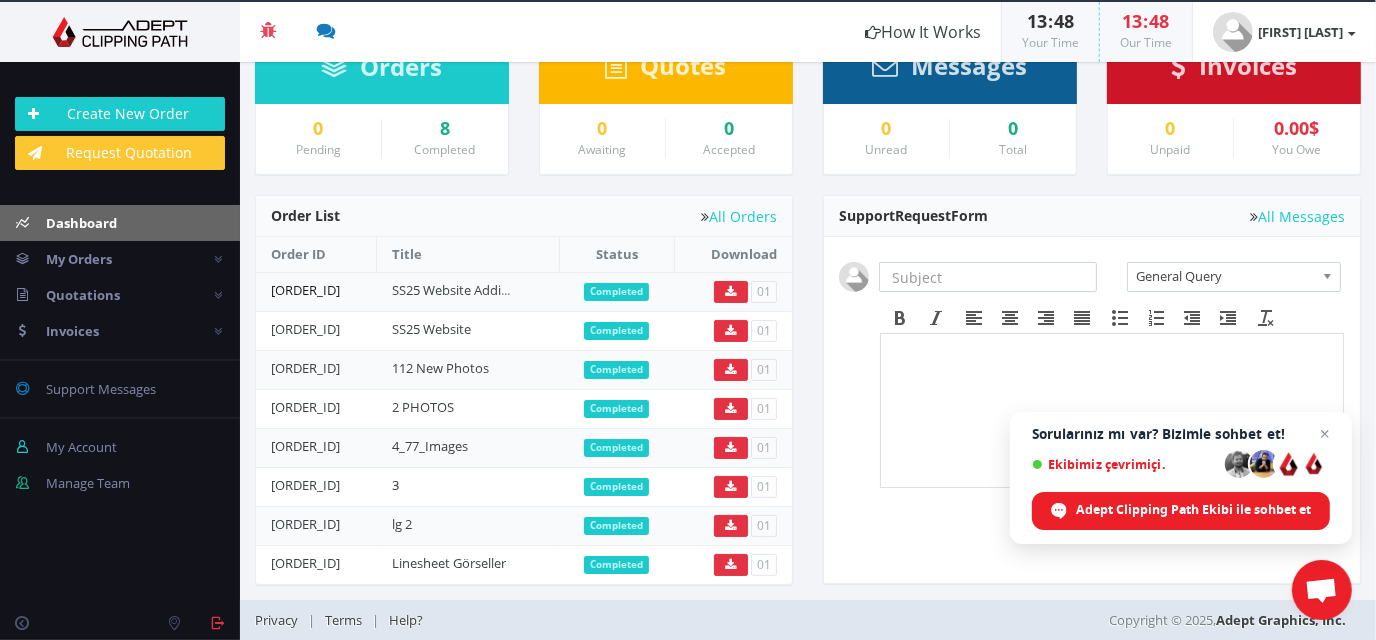 click on "[ORDER_ID]" at bounding box center [305, 290] 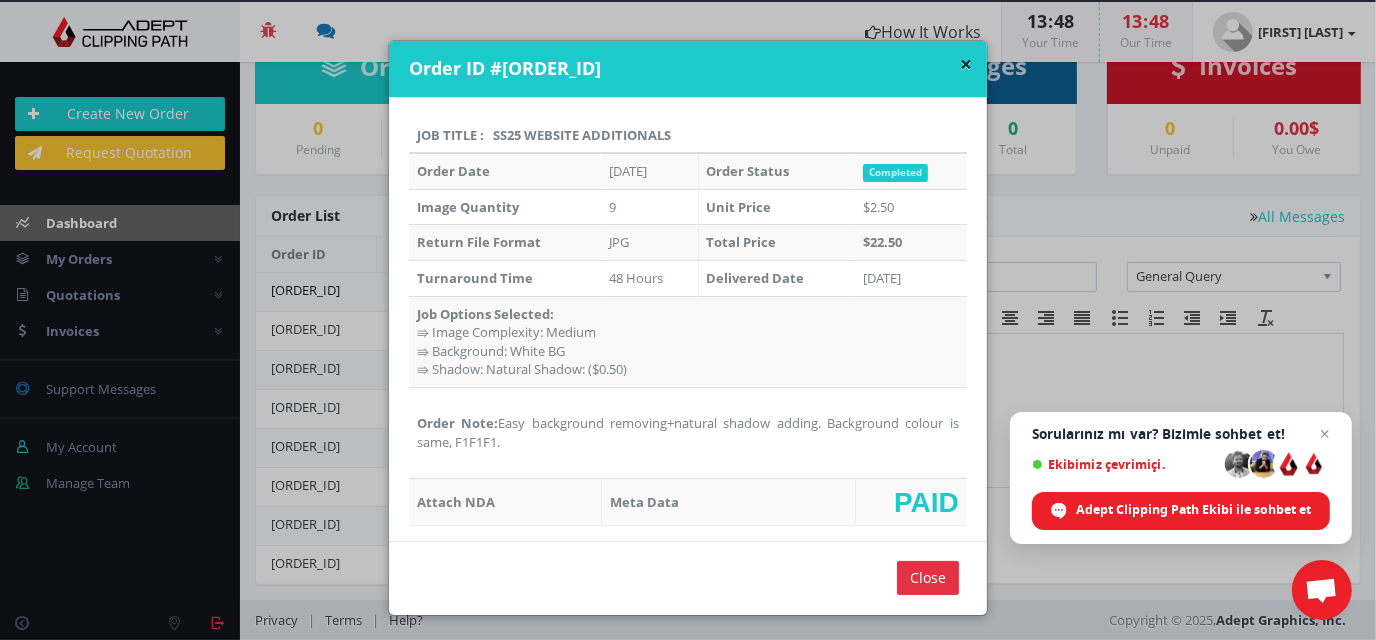 scroll, scrollTop: 11, scrollLeft: 0, axis: vertical 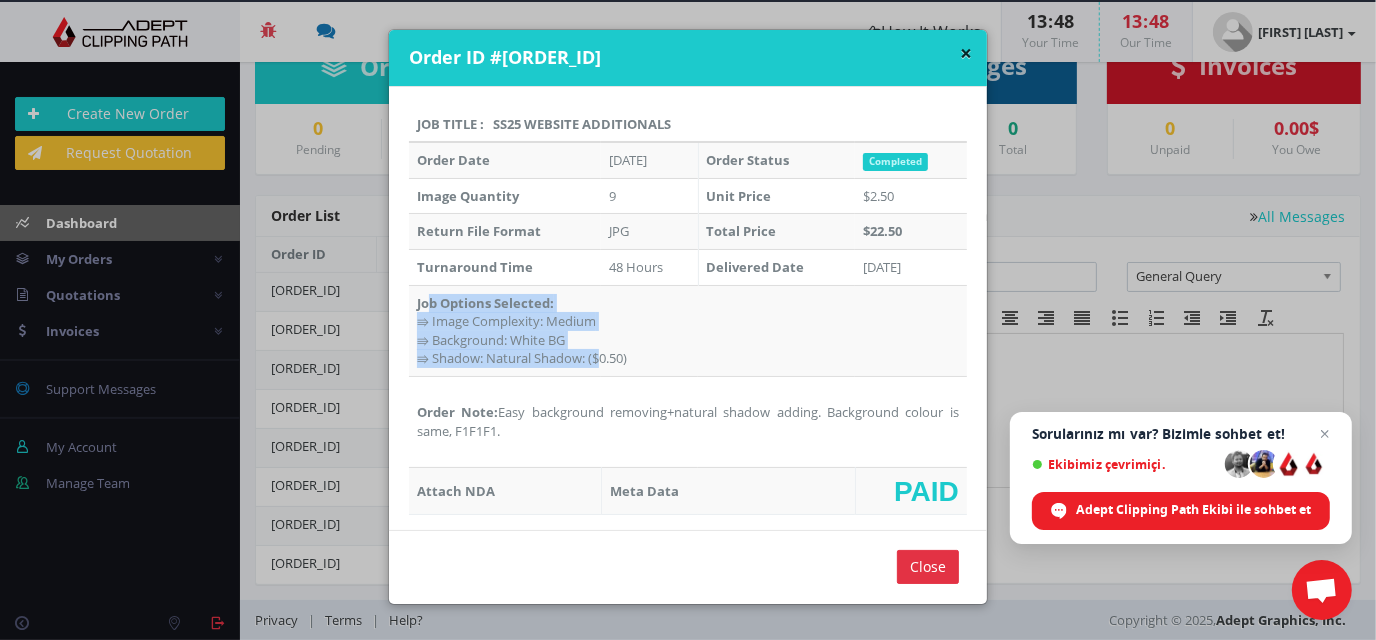 drag, startPoint x: 427, startPoint y: 299, endPoint x: 596, endPoint y: 352, distance: 177.11578 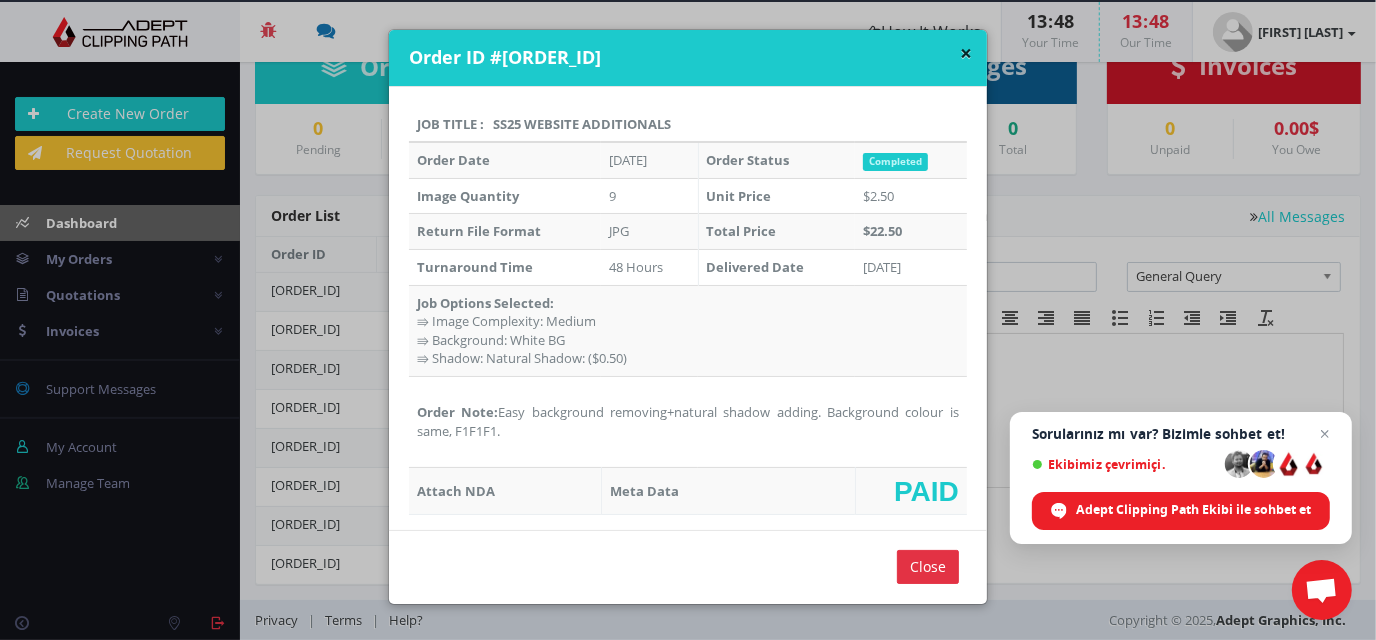 click on "[DATE]" at bounding box center (911, 160) 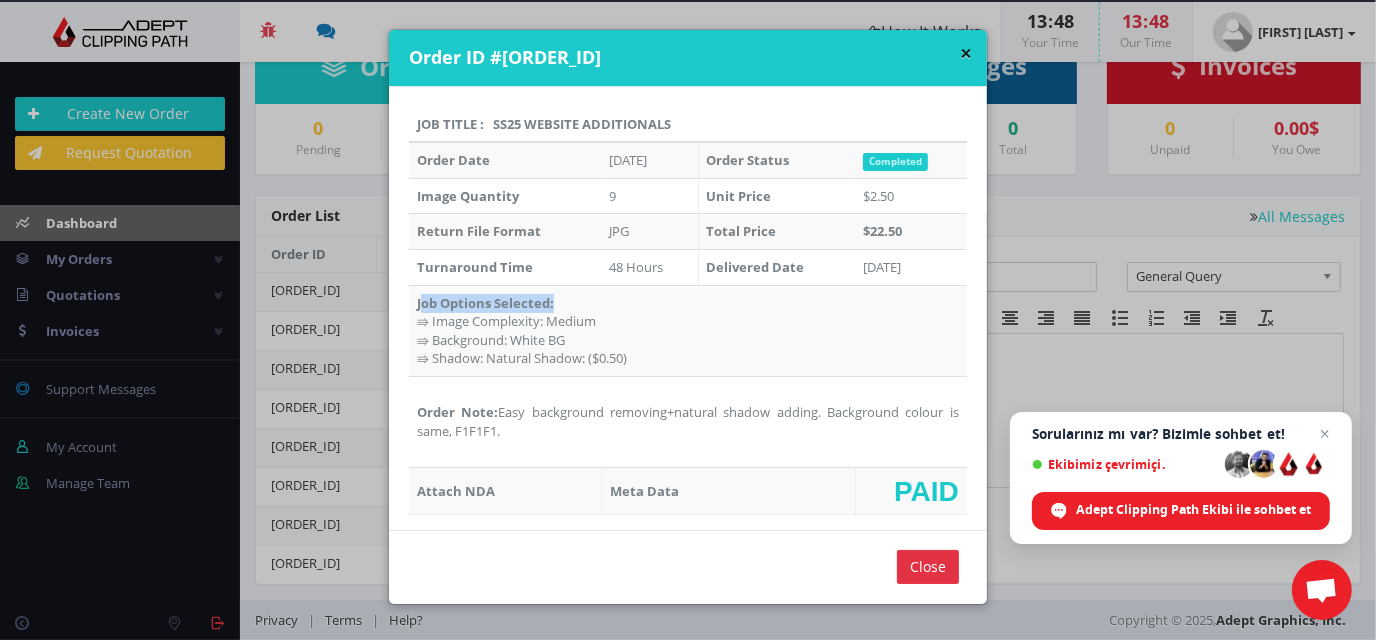 drag, startPoint x: 417, startPoint y: 297, endPoint x: 538, endPoint y: 317, distance: 122.641754 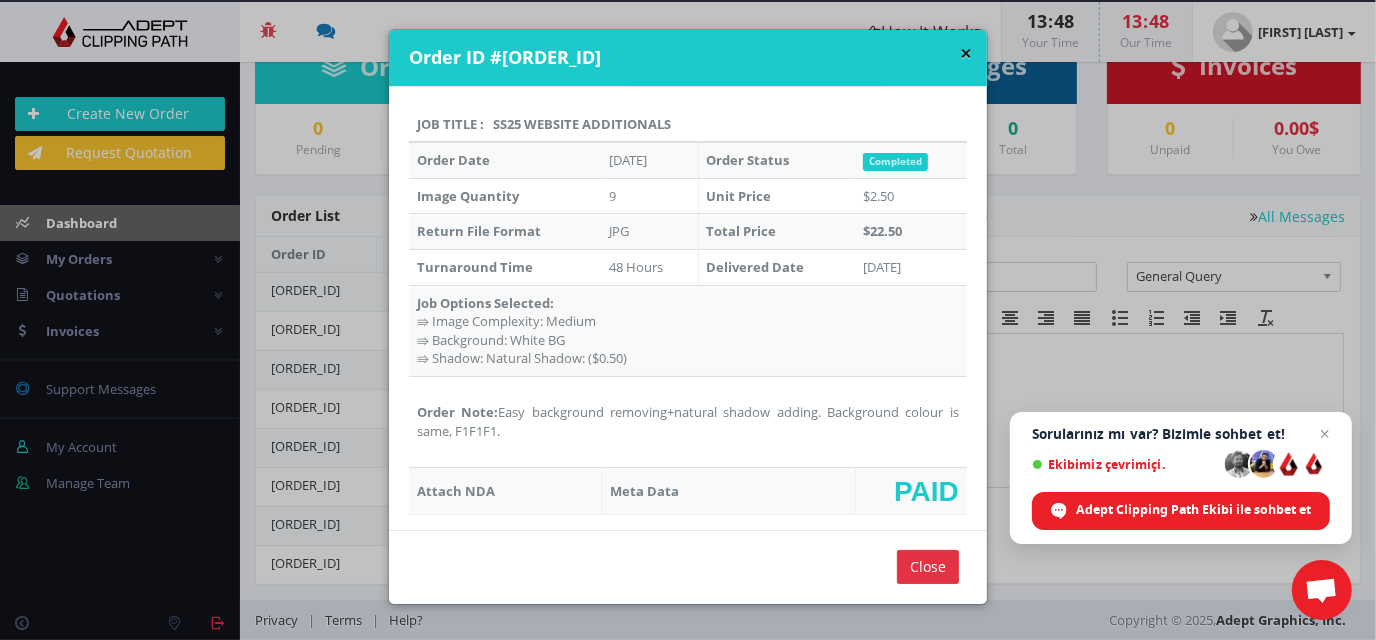 click on "Job Options Selected: ⇛ Image Complexity: Medium ⇛ Background: White BG ⇛ Shadow: Natural Shadow: ($0.50)" at bounding box center (505, 160) 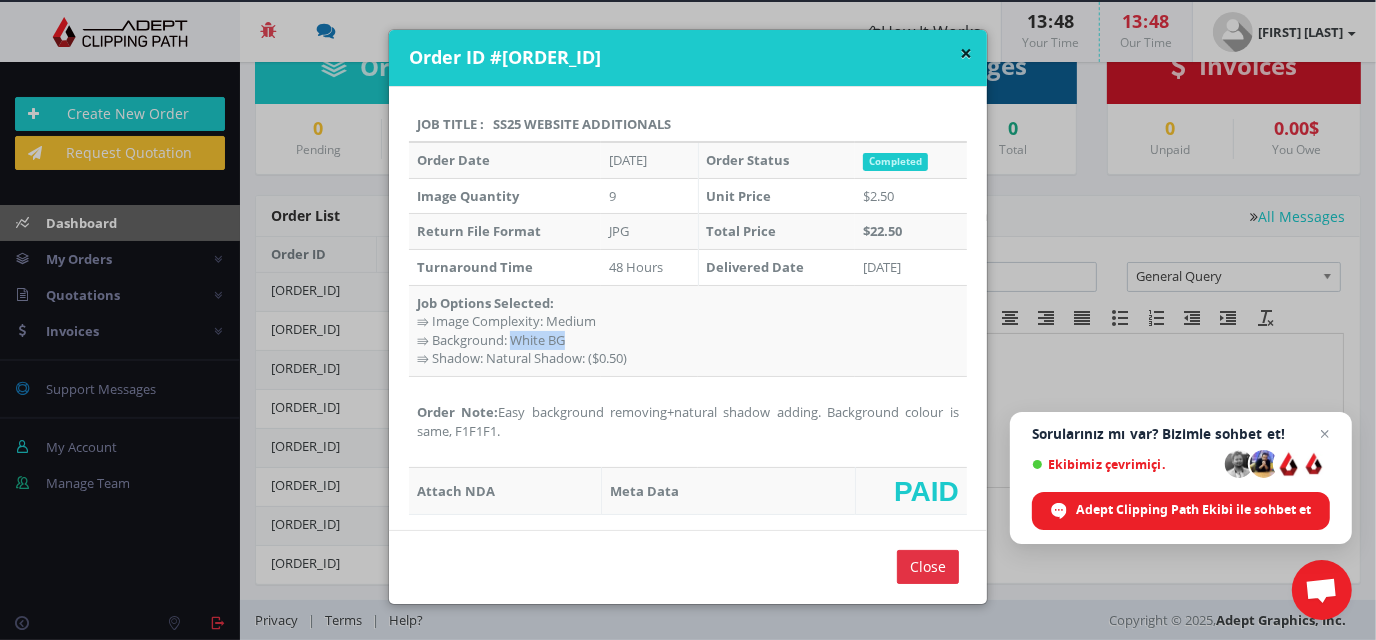 drag, startPoint x: 508, startPoint y: 332, endPoint x: 506, endPoint y: 372, distance: 40.04997 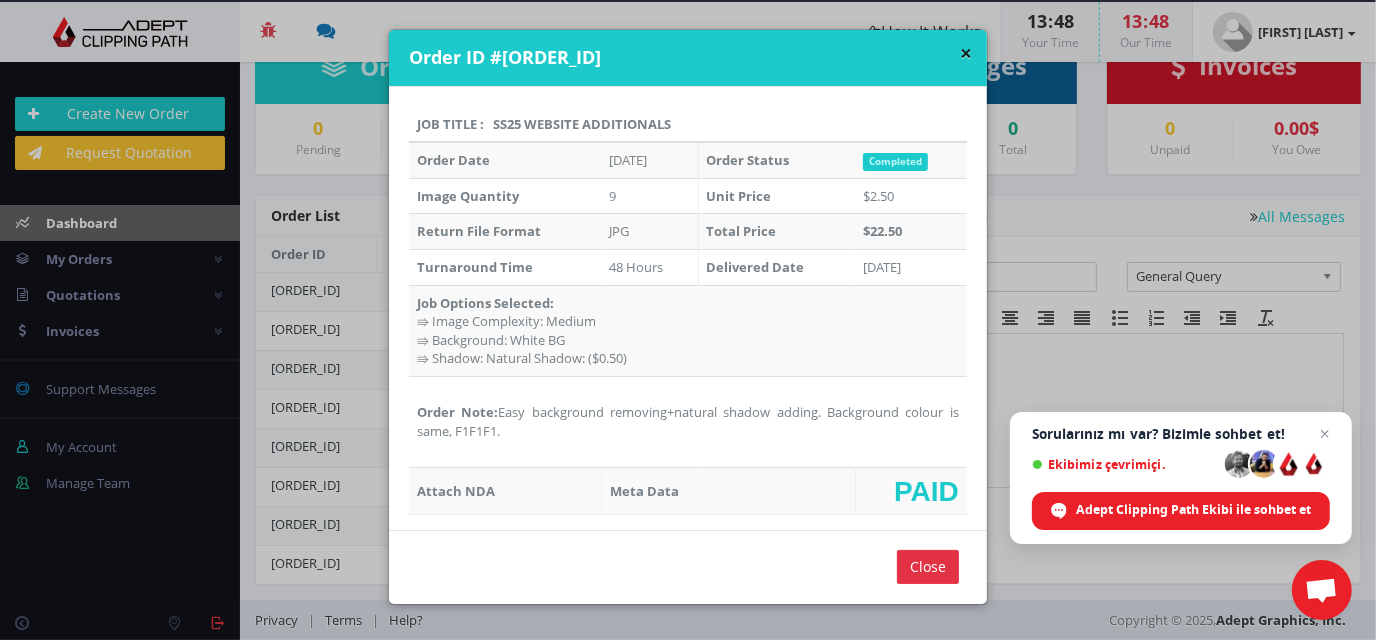 drag, startPoint x: 467, startPoint y: 354, endPoint x: 484, endPoint y: 352, distance: 17.117243 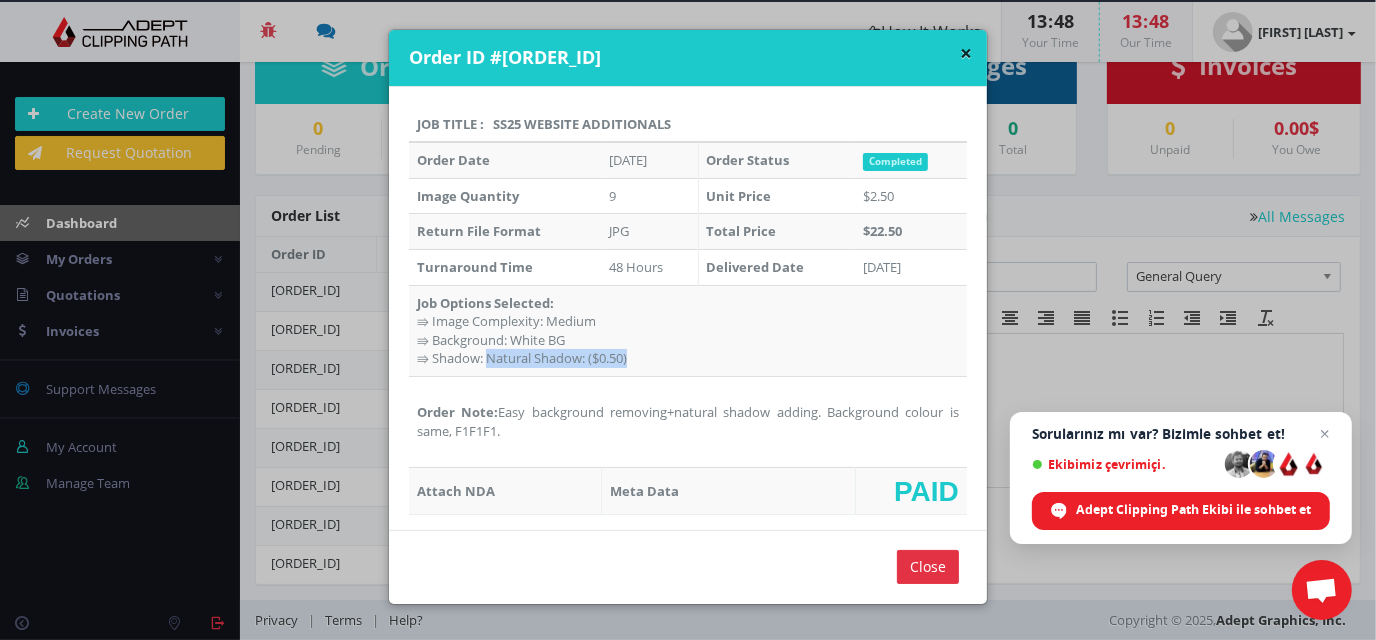drag, startPoint x: 485, startPoint y: 352, endPoint x: 611, endPoint y: 359, distance: 126.1943 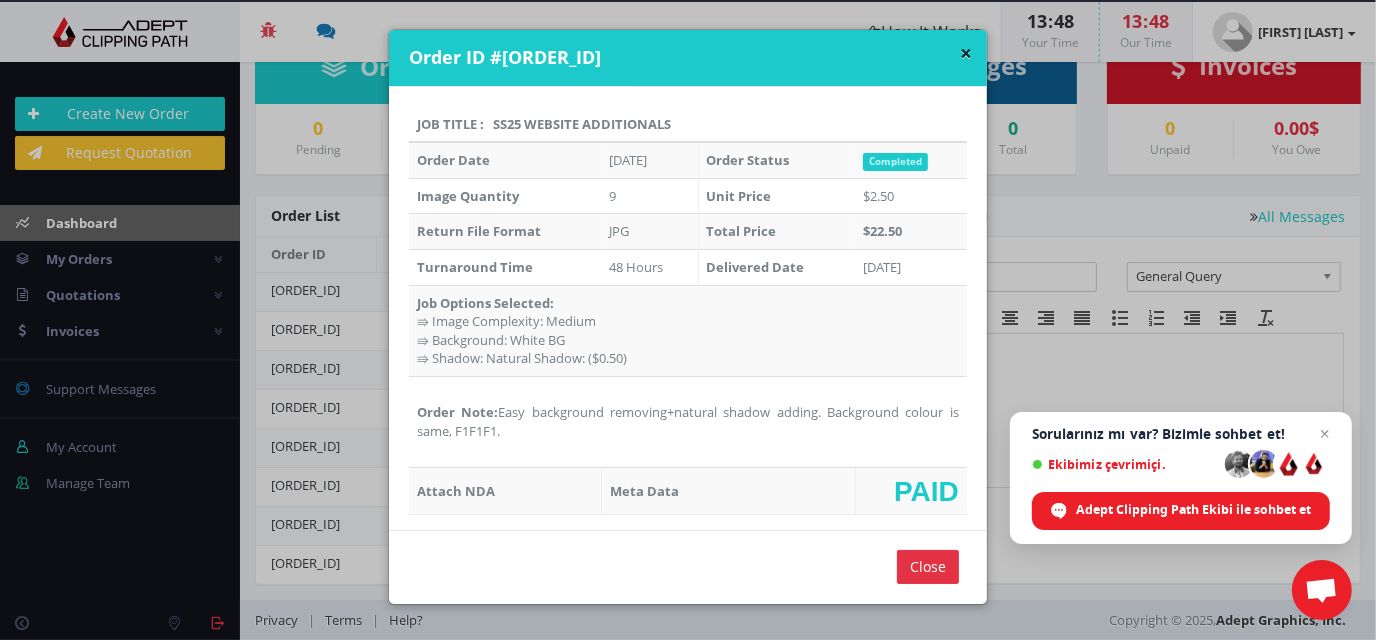 click on "Job Options Selected: ⇛ Image Complexity: Medium ⇛ Background: White BG ⇛ Shadow: Natural Shadow: ($0.50)" at bounding box center [505, 160] 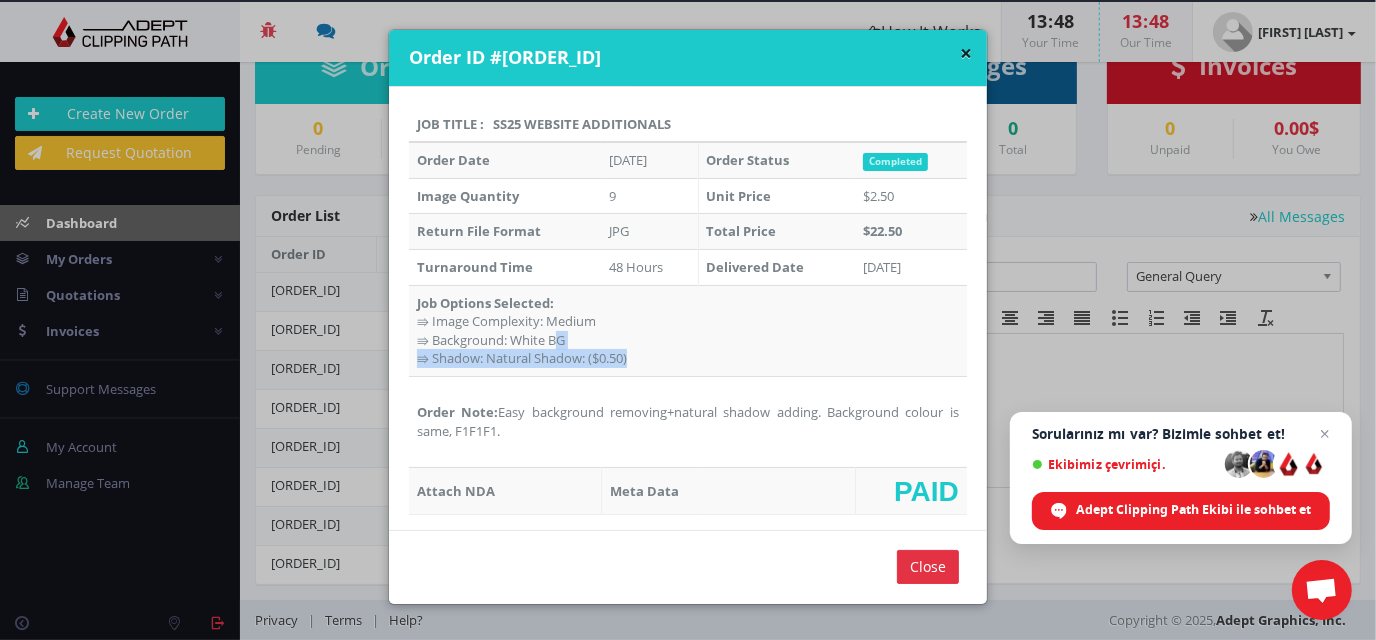 drag, startPoint x: 557, startPoint y: 337, endPoint x: 670, endPoint y: 370, distance: 117.72001 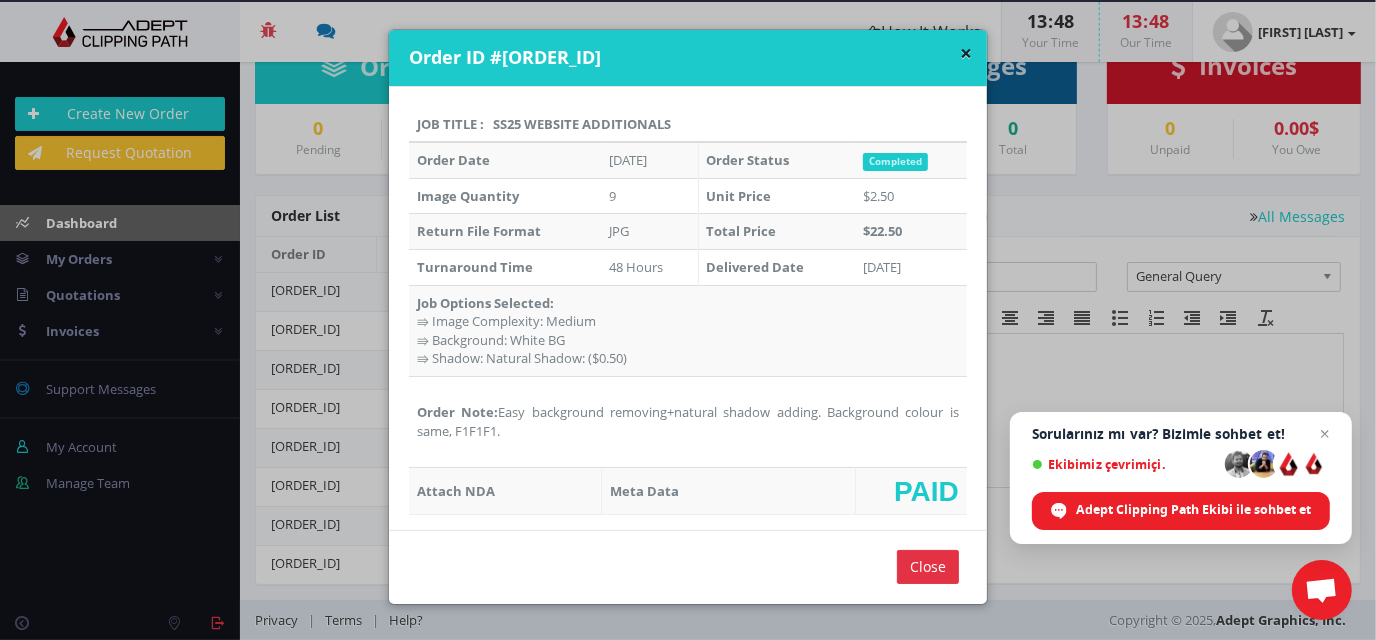 click on "Job Options Selected: ⇛ Image Complexity: Medium ⇛ Background: White BG ⇛ Shadow: Natural Shadow: ($0.50)" at bounding box center [505, 160] 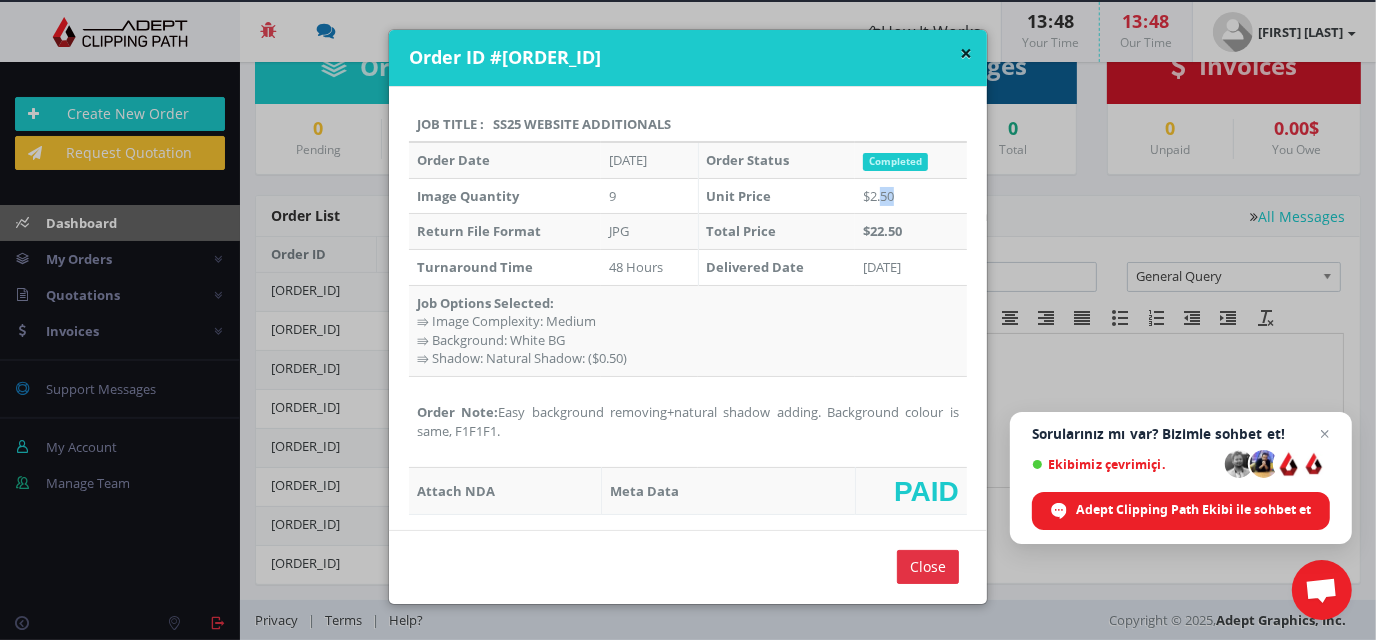 drag, startPoint x: 871, startPoint y: 194, endPoint x: 891, endPoint y: 201, distance: 21.189621 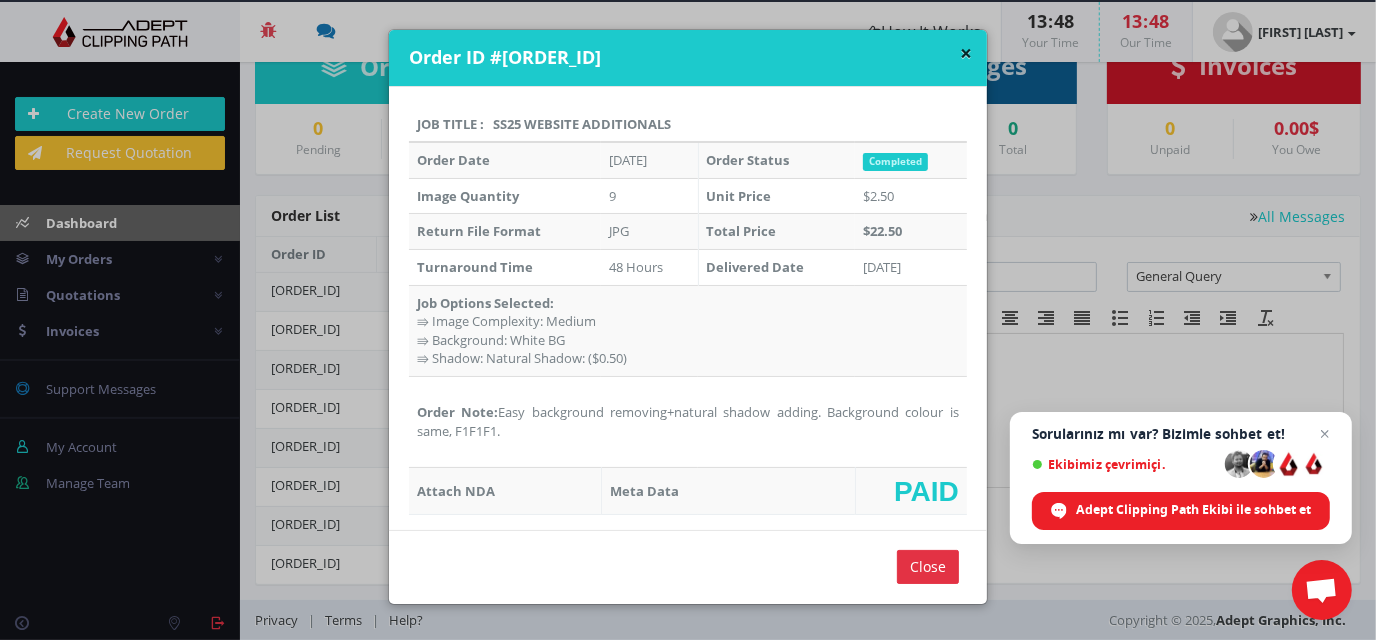 click on "Job Options Selected: ⇛ Image Complexity: Medium ⇛ Background: White BG ⇛ Shadow: Natural Shadow: ($0.50)" at bounding box center [505, 160] 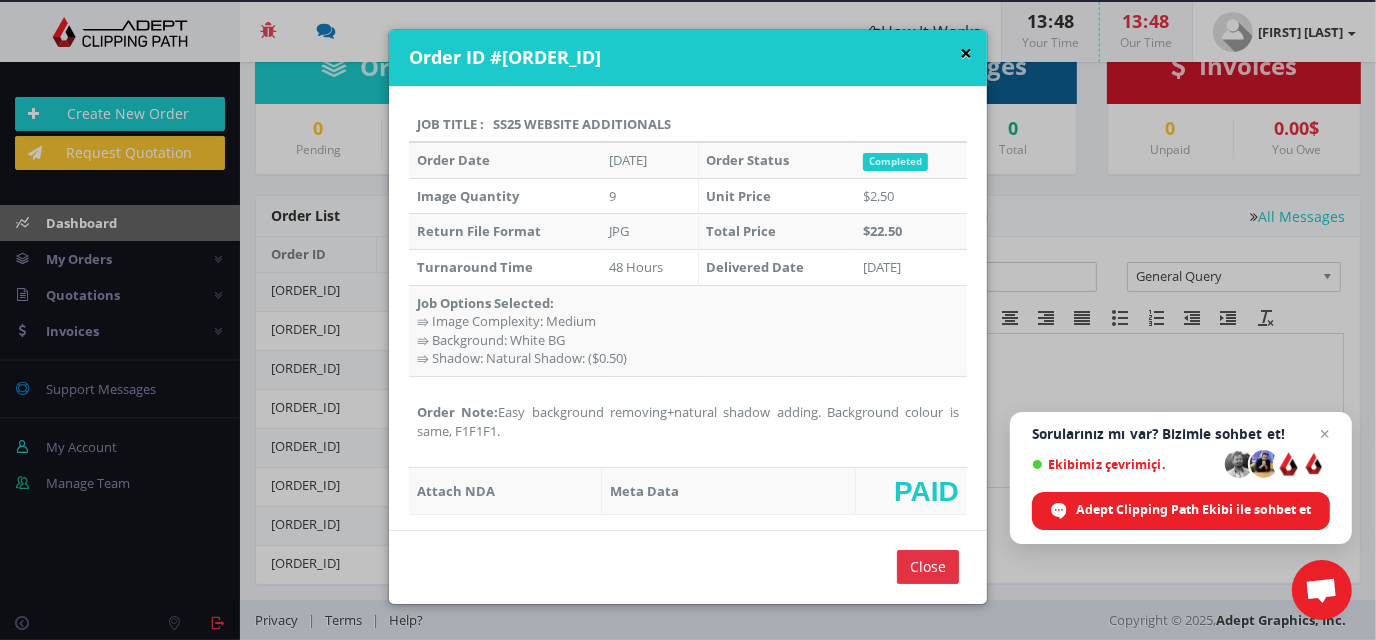 click on "×" at bounding box center [966, 53] 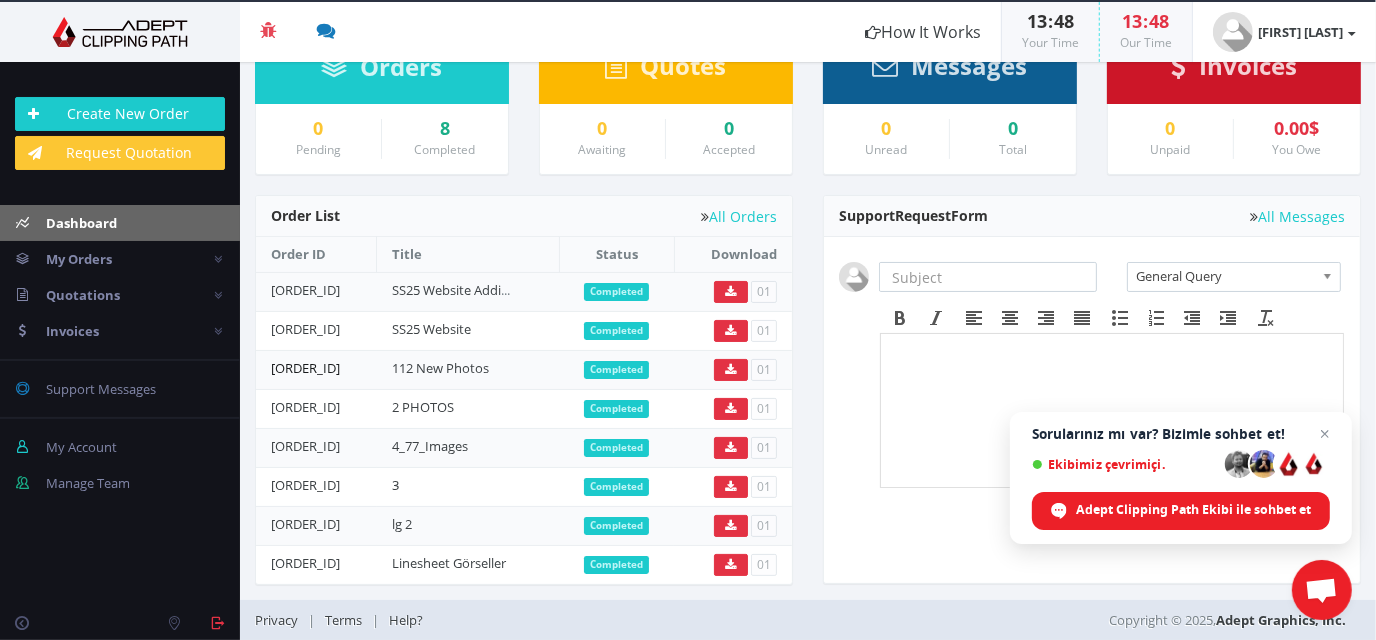 click on "[ORDER_ID]" at bounding box center (305, 368) 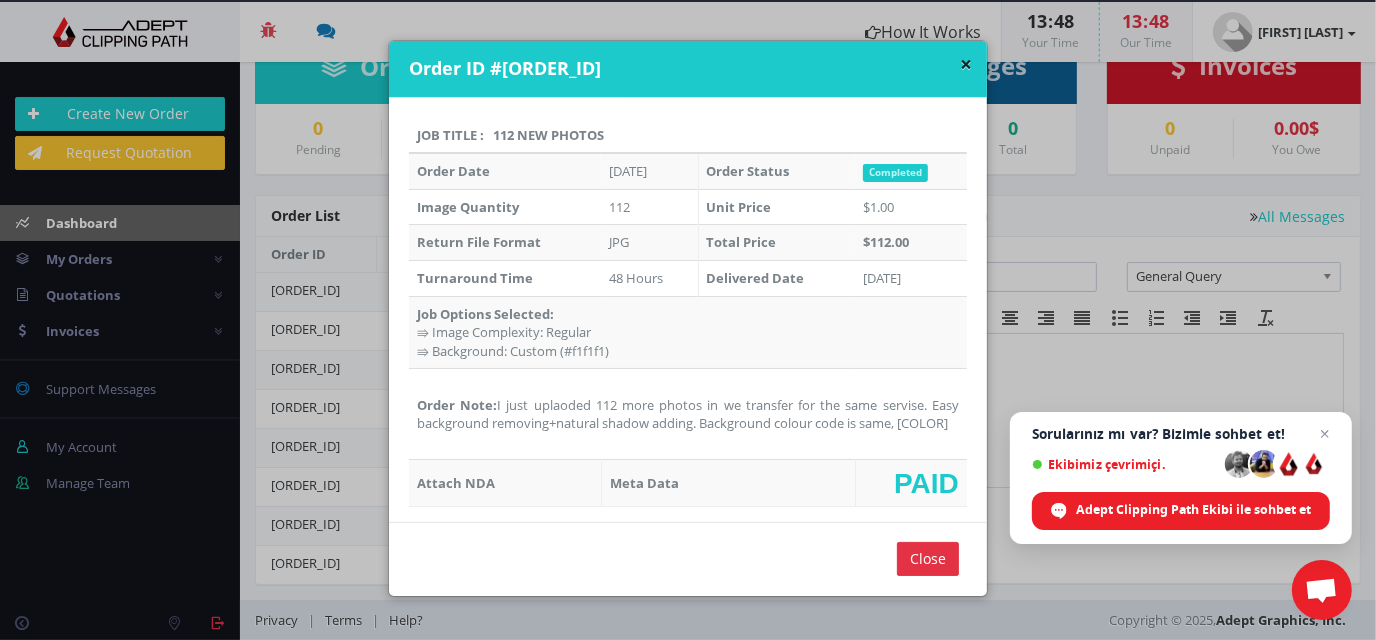 click on "Unit Price" at bounding box center (453, 171) 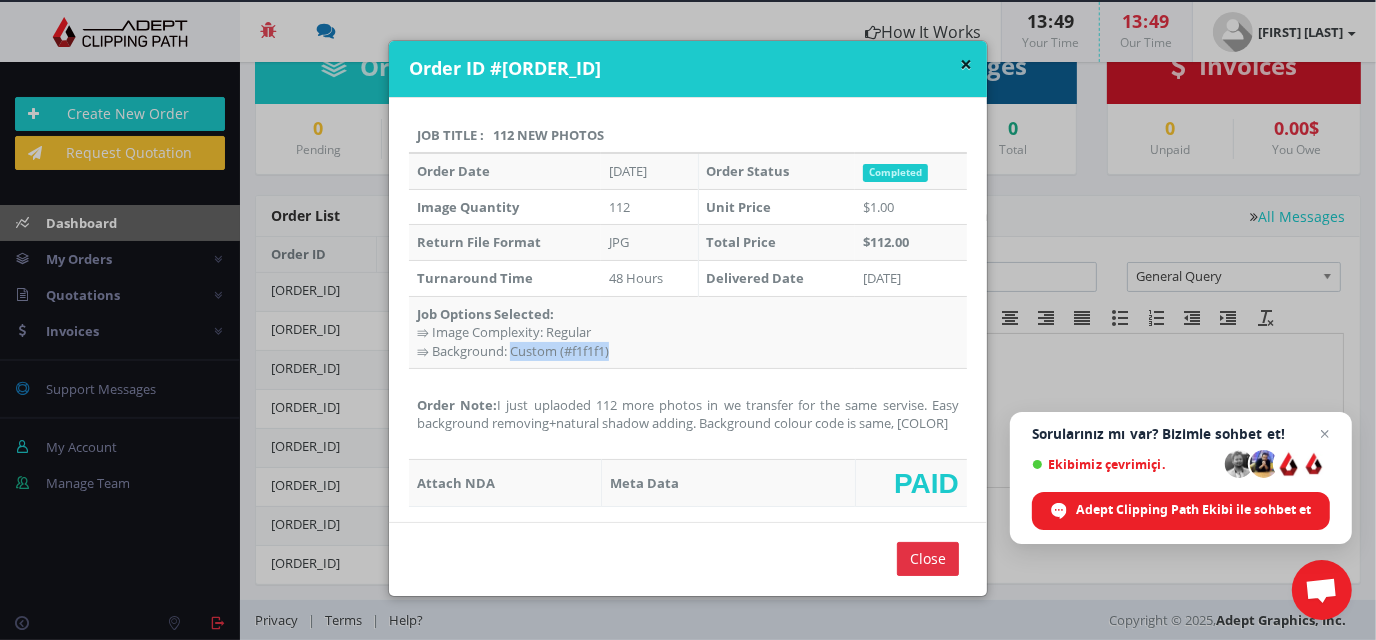 drag, startPoint x: 506, startPoint y: 347, endPoint x: 624, endPoint y: 353, distance: 118.15244 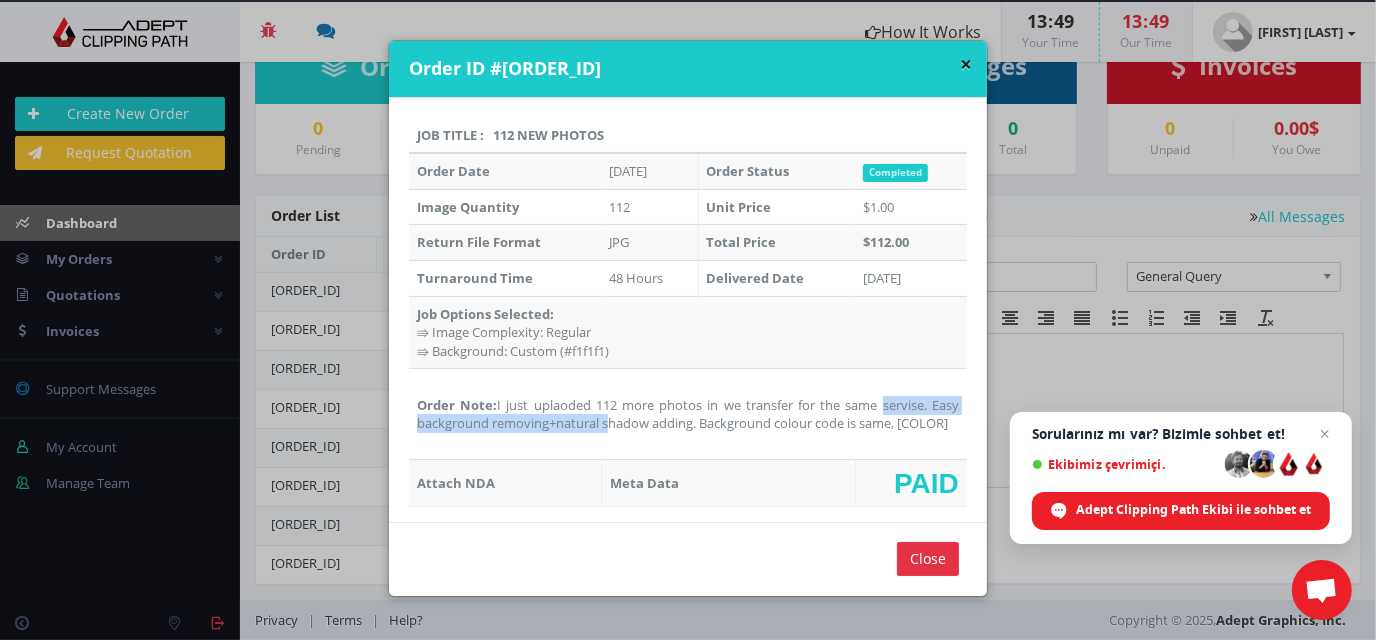 drag, startPoint x: 646, startPoint y: 404, endPoint x: 826, endPoint y: 418, distance: 180.54362 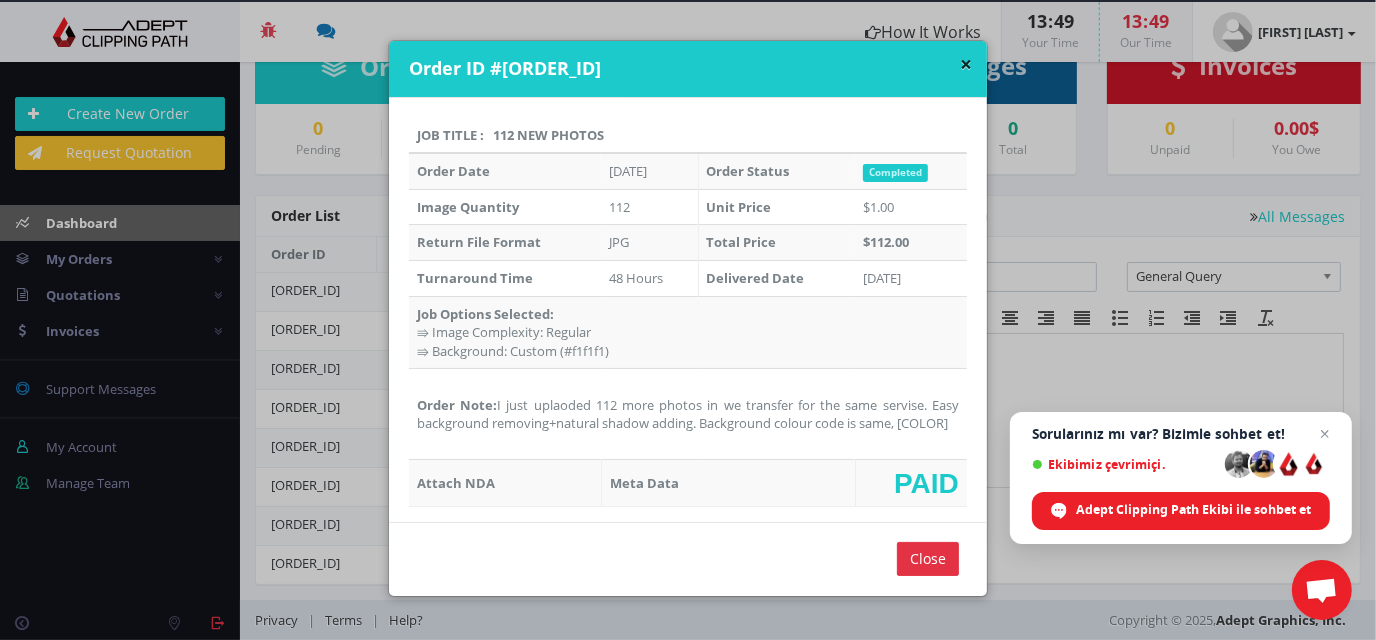 click on "Order Note:
I just uplaoded 112 more photos in we transfer for the same servise. Easy background removing+natural shadow adding. Background colour code is same, [COLOR]." at bounding box center (688, 414) 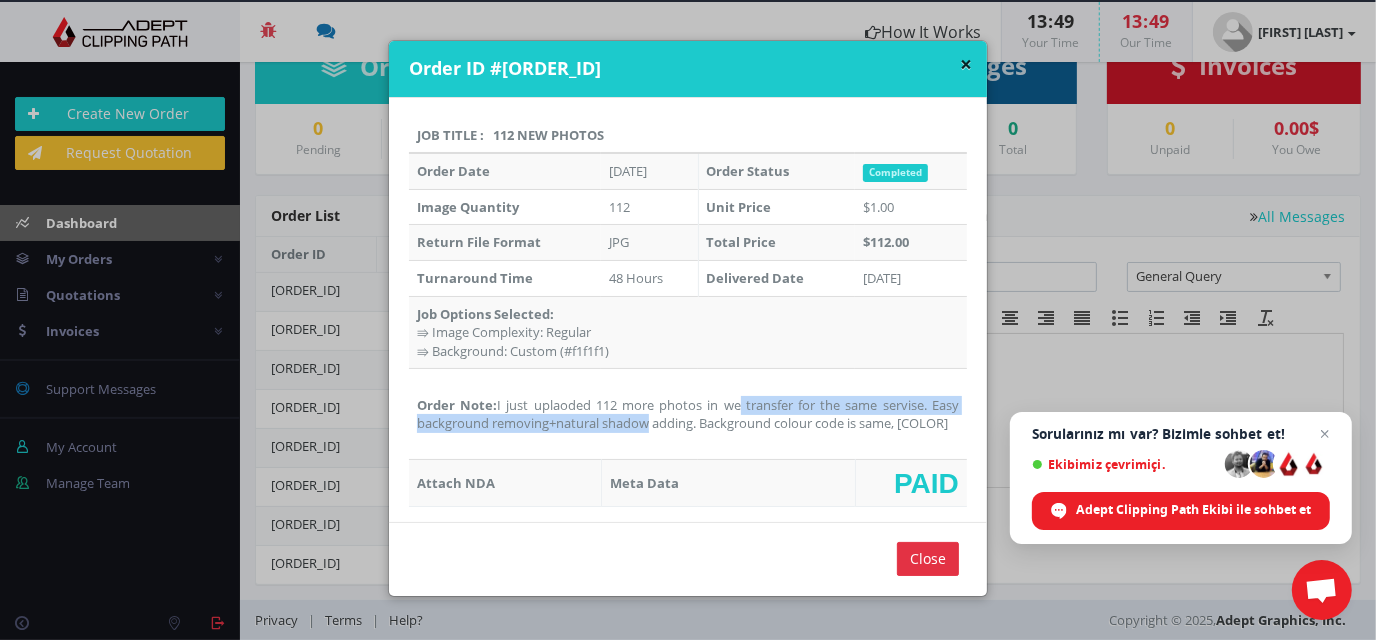 drag, startPoint x: 494, startPoint y: 403, endPoint x: 941, endPoint y: 406, distance: 447.01007 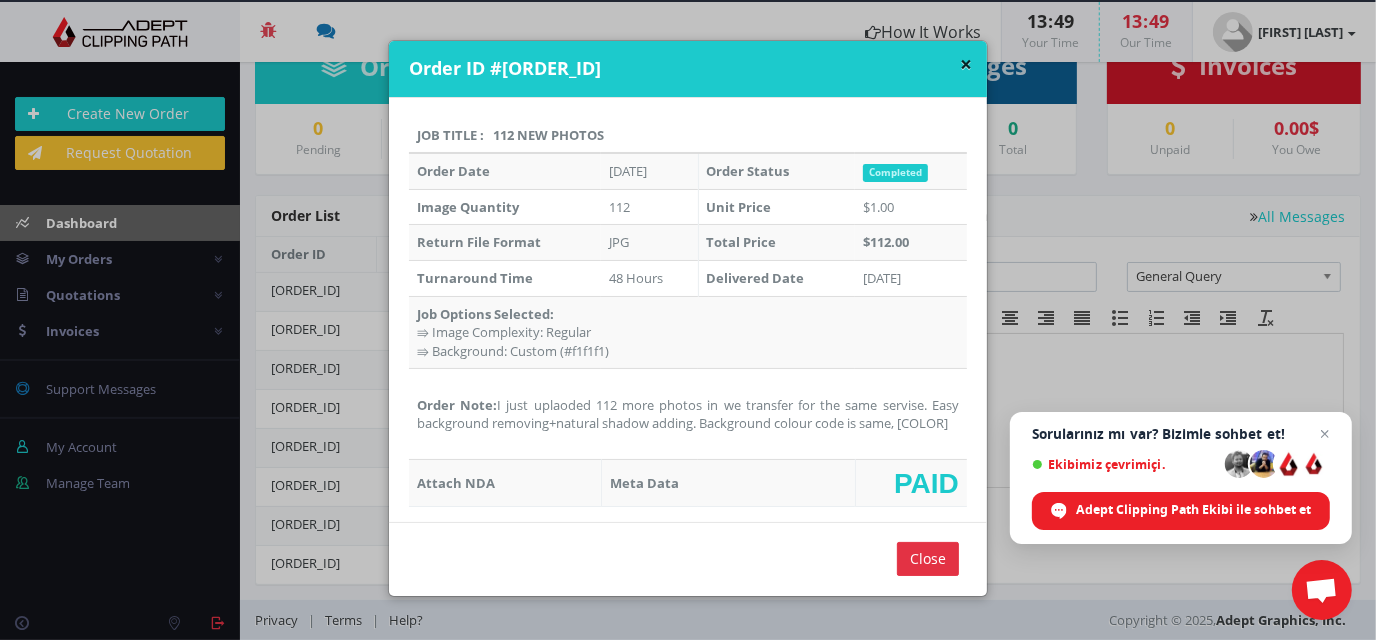 click on "Order Note:
I just uplaoded 112 more photos in we transfer for the same servise. Easy background removing+natural shadow adding. Background colour code is same, [COLOR]." at bounding box center [688, 414] 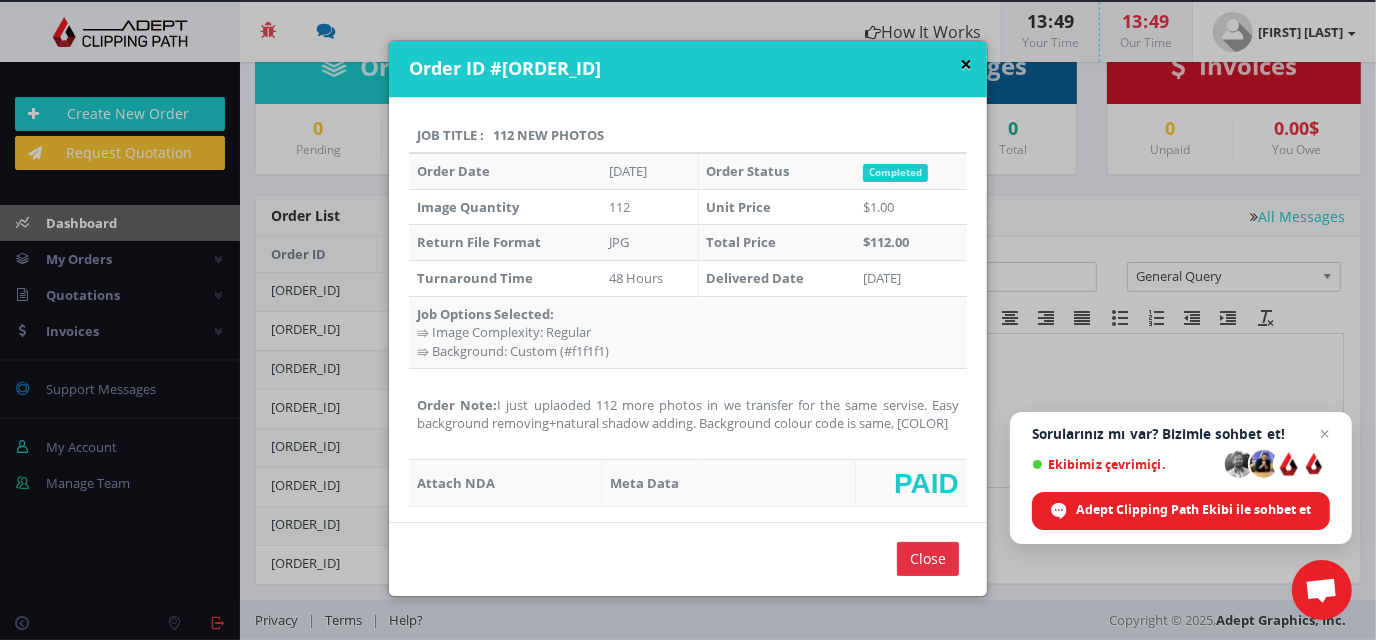 click on "×" at bounding box center [966, 64] 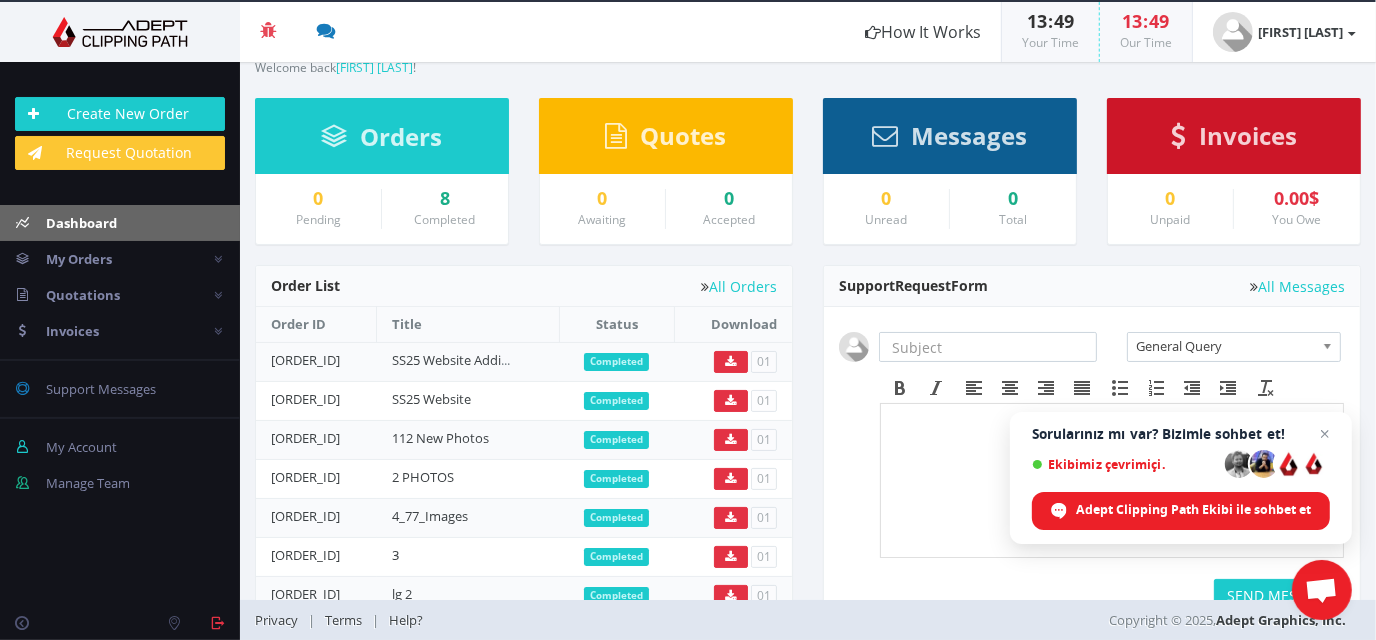 scroll, scrollTop: 0, scrollLeft: 0, axis: both 